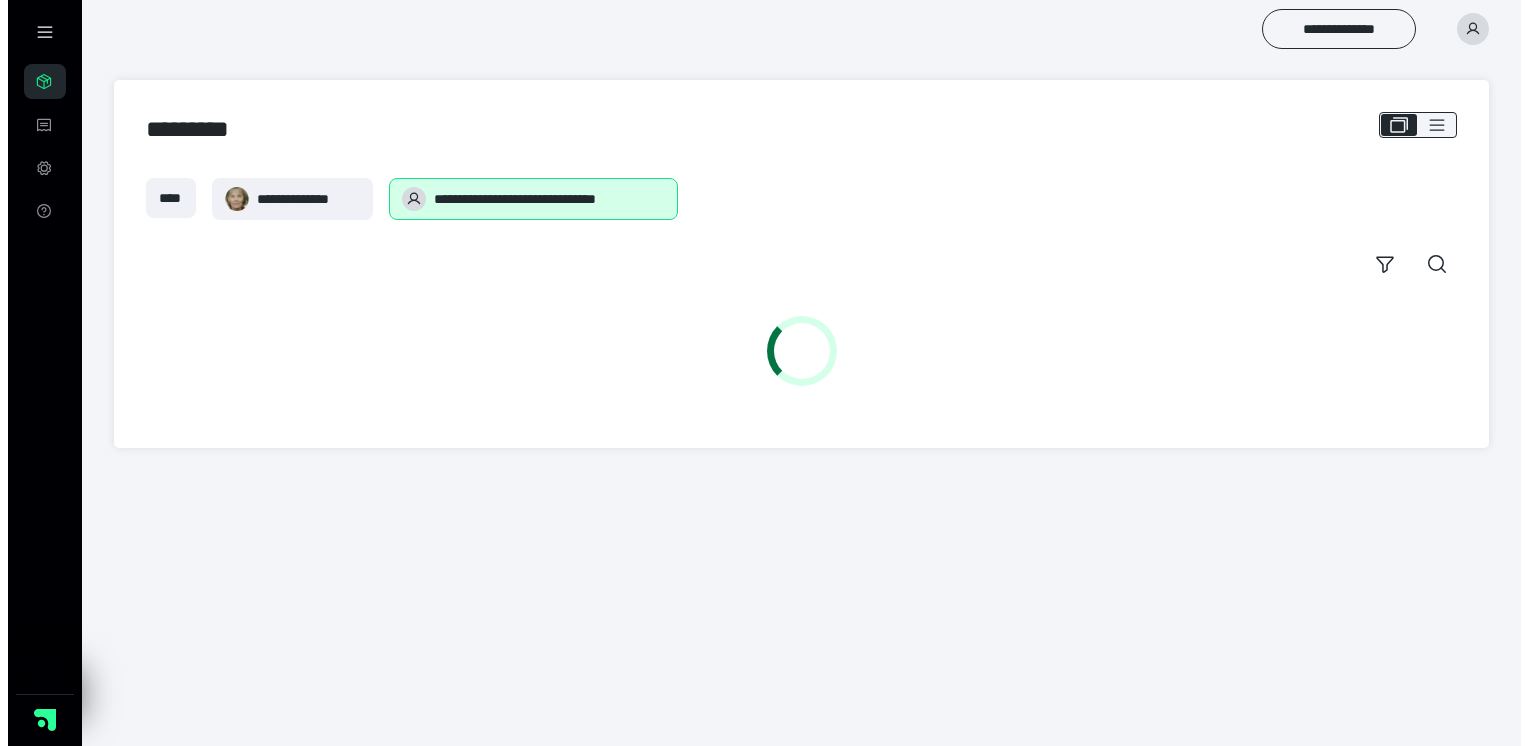 scroll, scrollTop: 0, scrollLeft: 0, axis: both 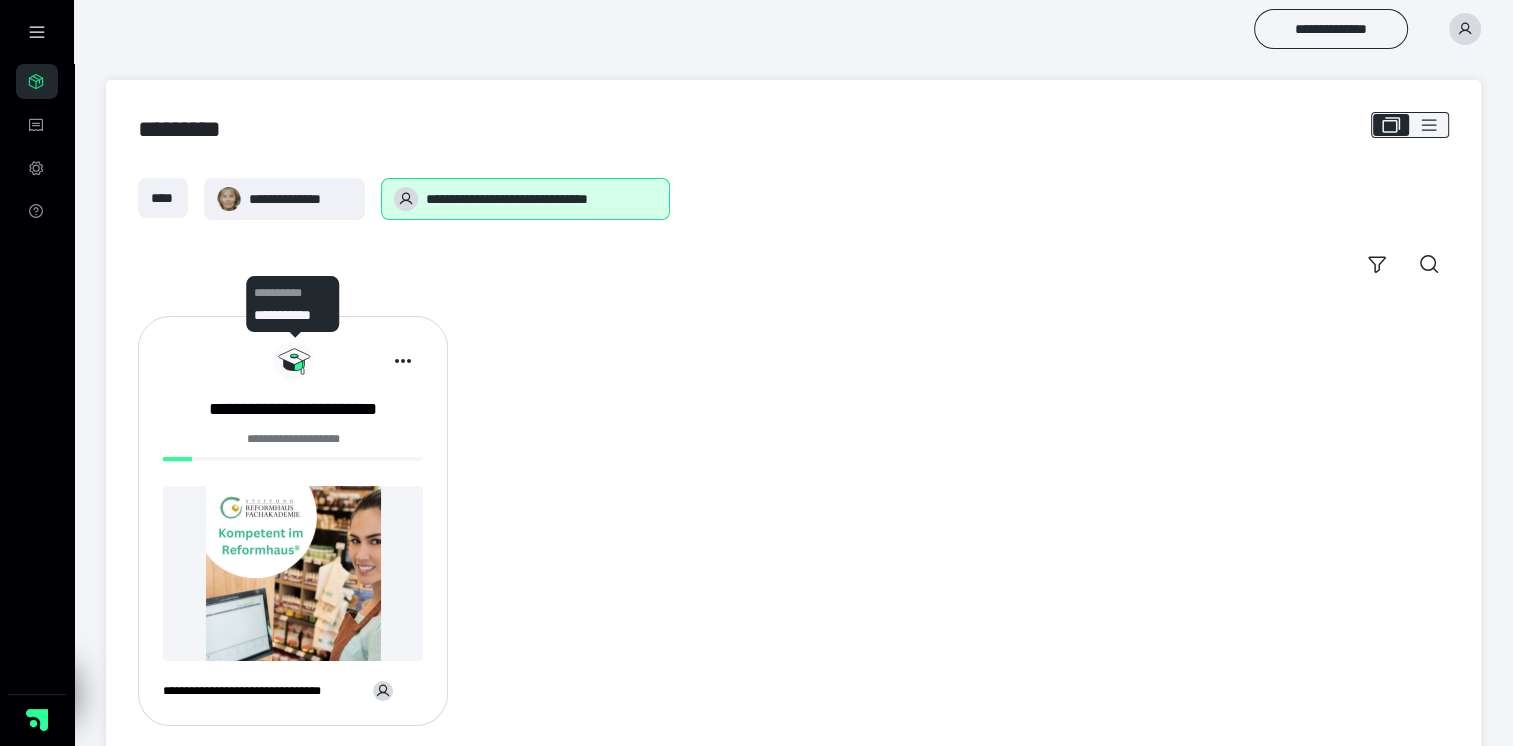 click 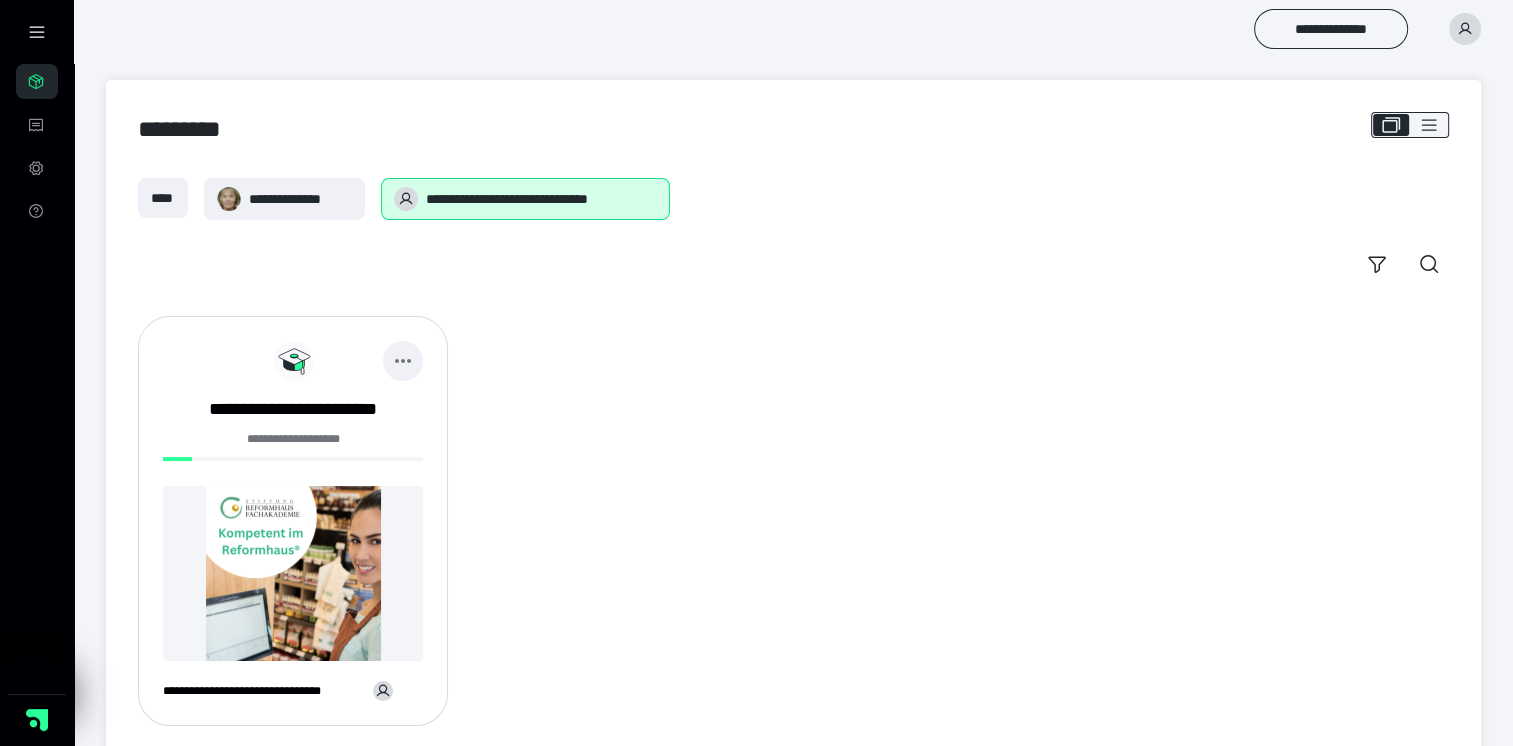 click 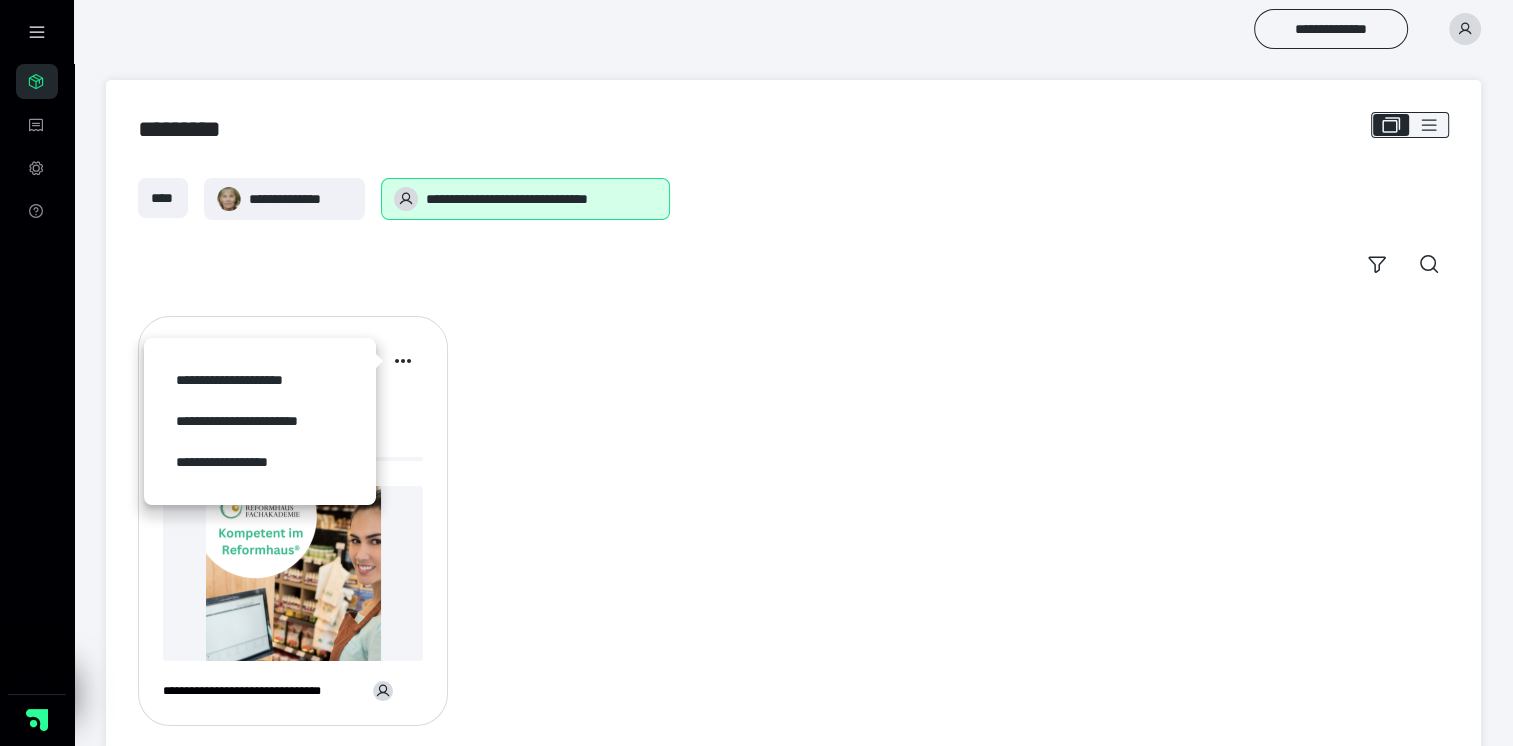 click on "**********" at bounding box center (793, 521) 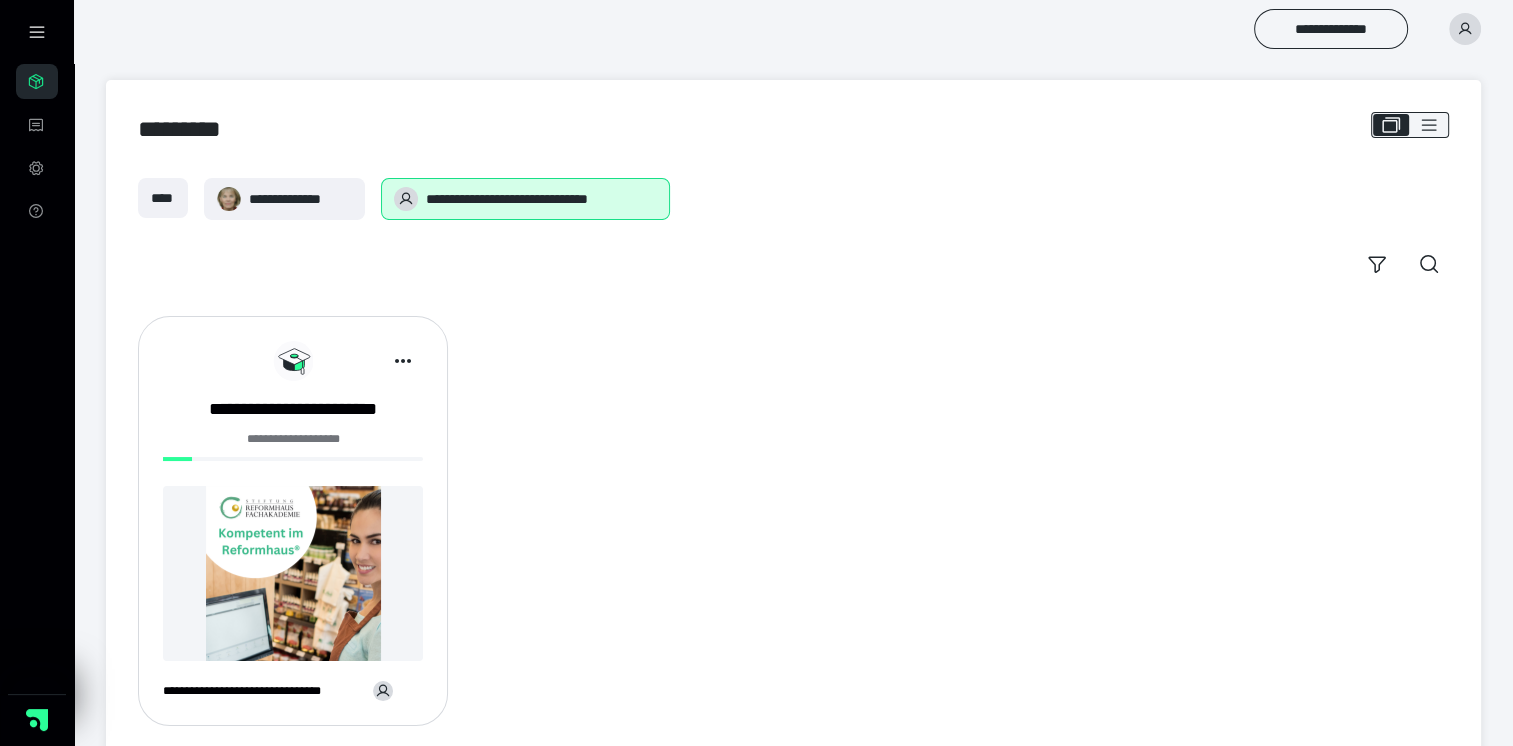 click on "**********" at bounding box center (293, 439) 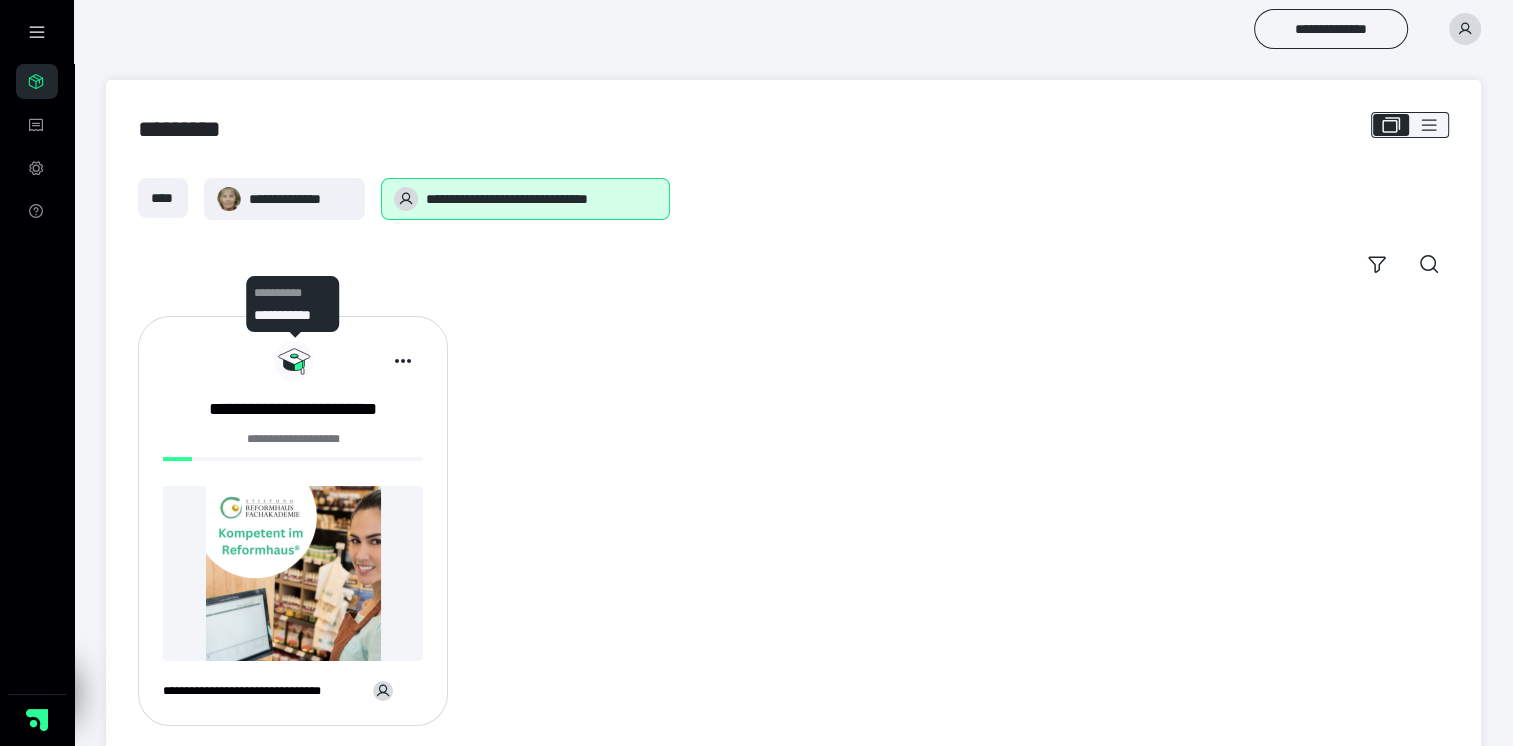 click 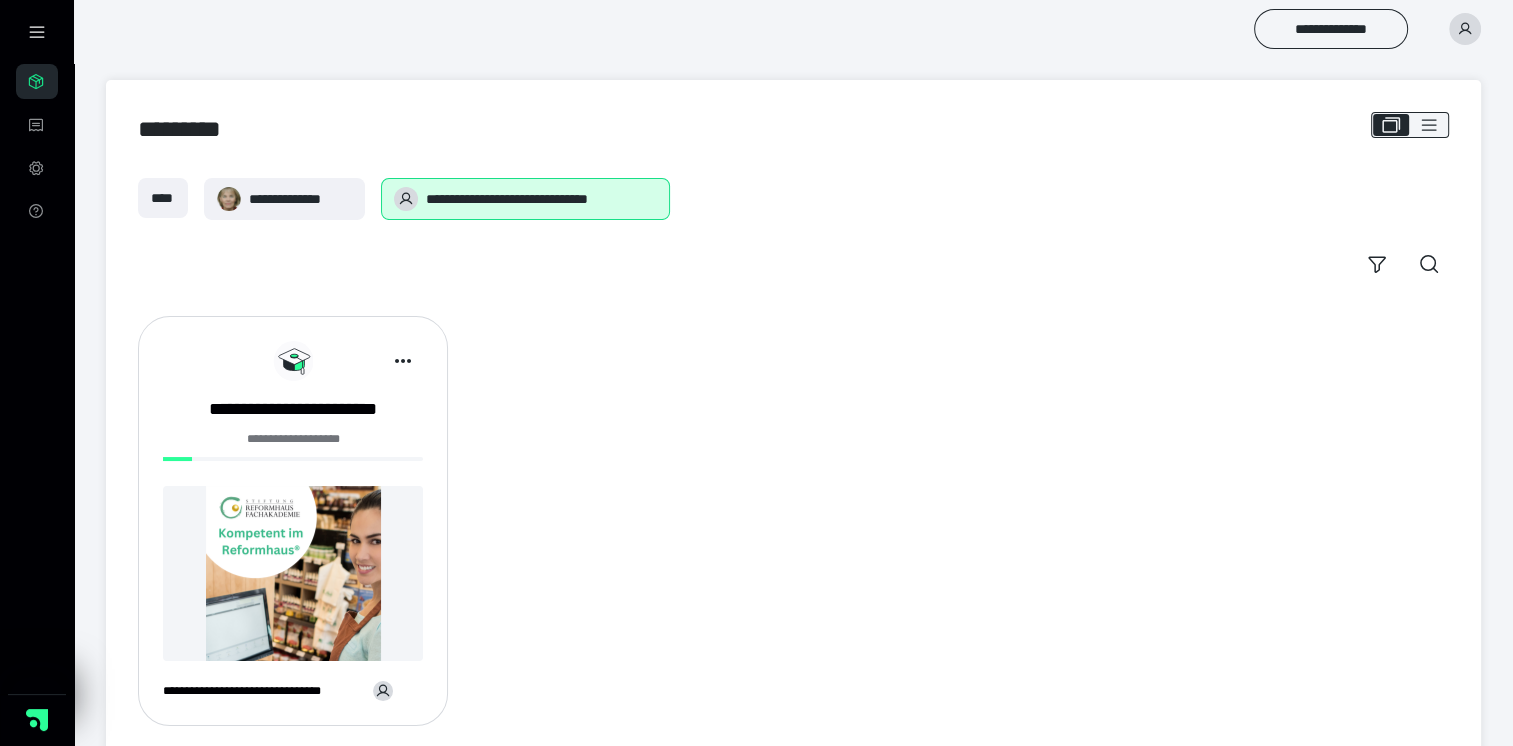 click on "**********" at bounding box center [293, 439] 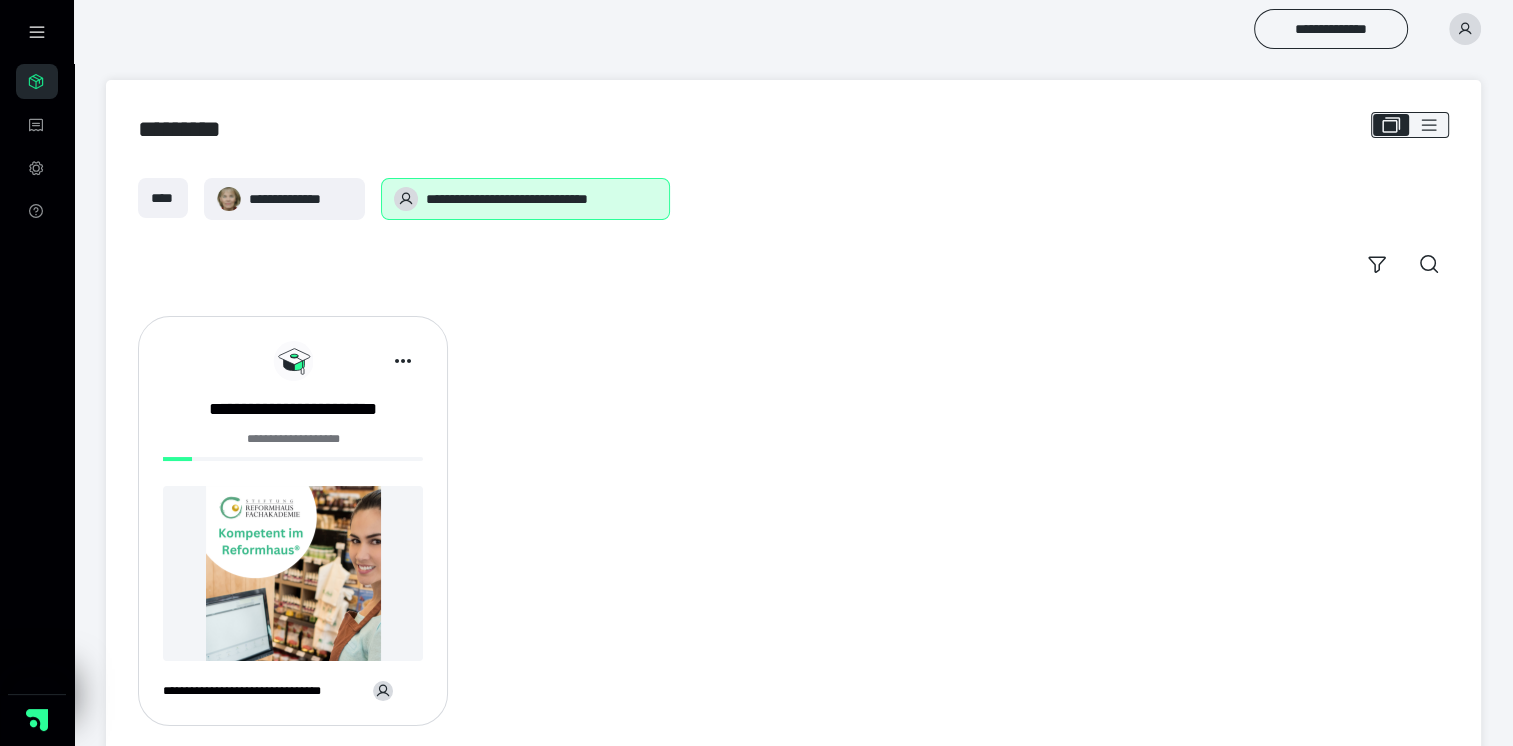 click on "**********" at bounding box center (542, 199) 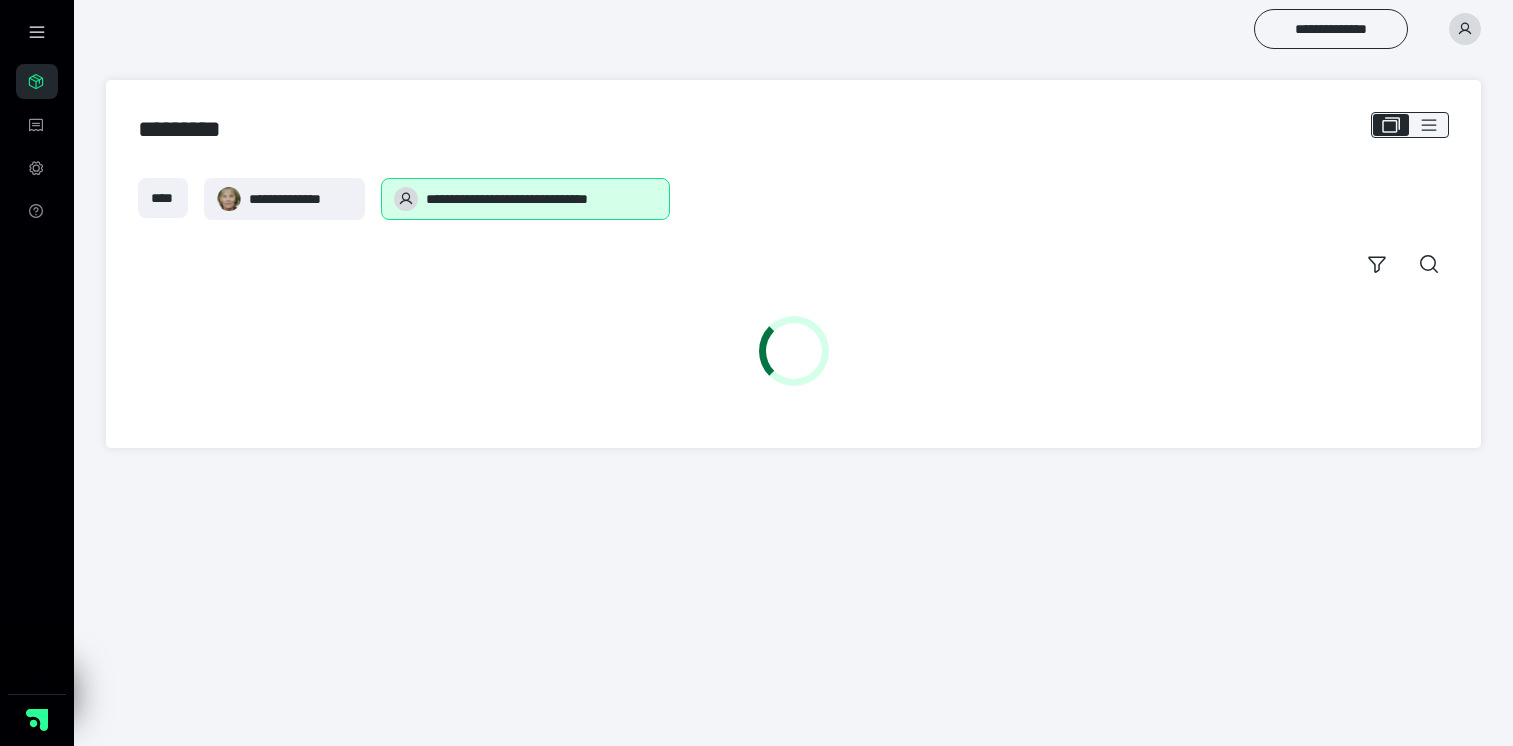 scroll, scrollTop: 0, scrollLeft: 0, axis: both 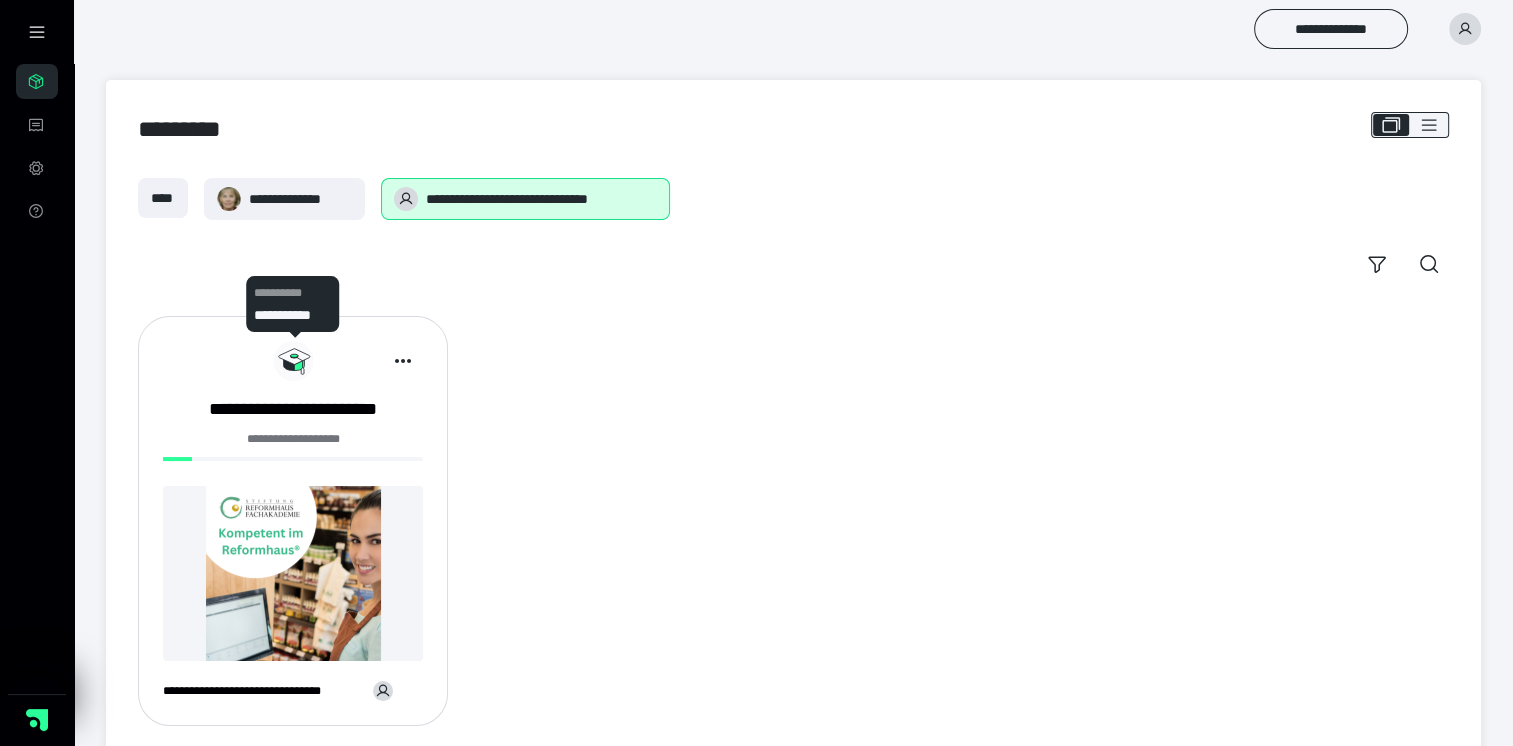 click 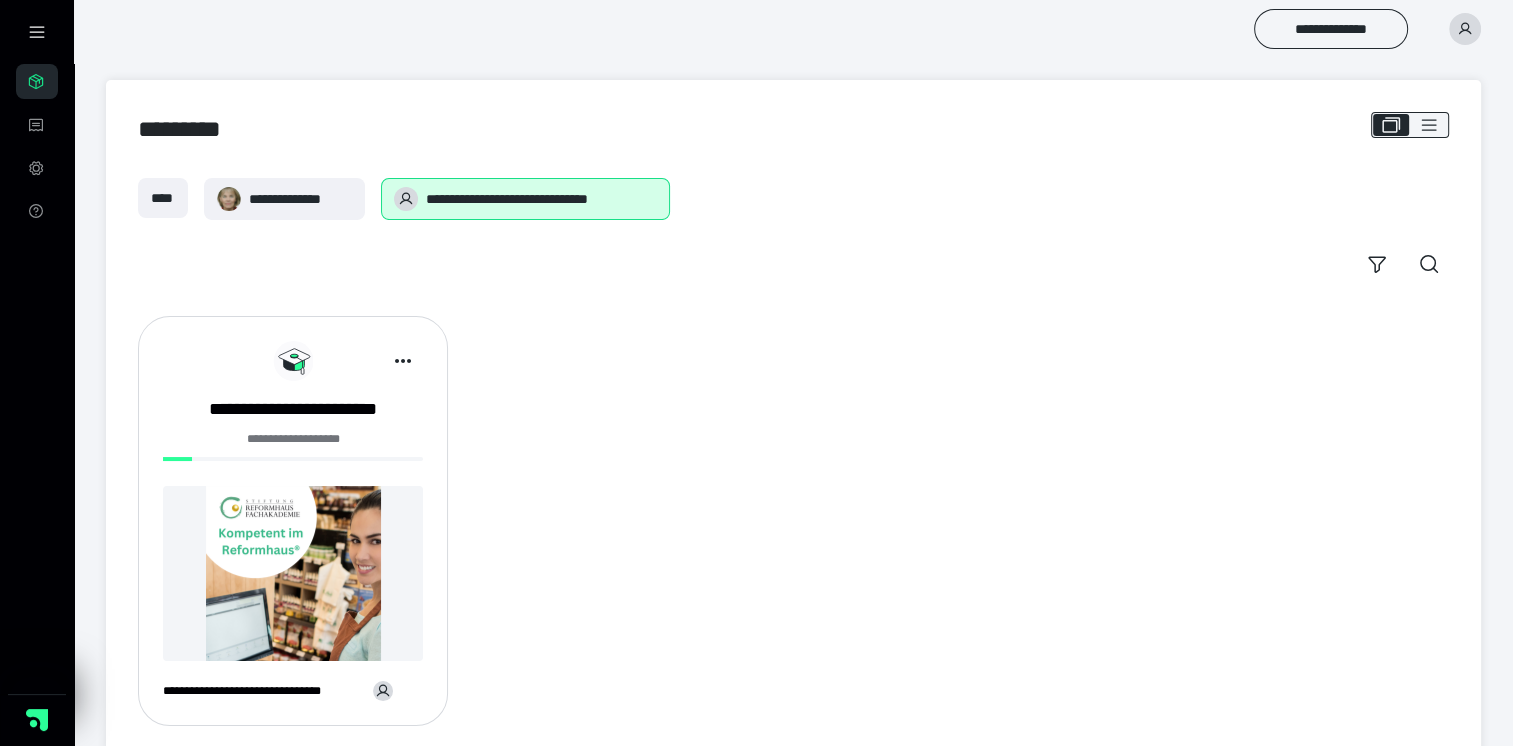 click at bounding box center [293, 573] 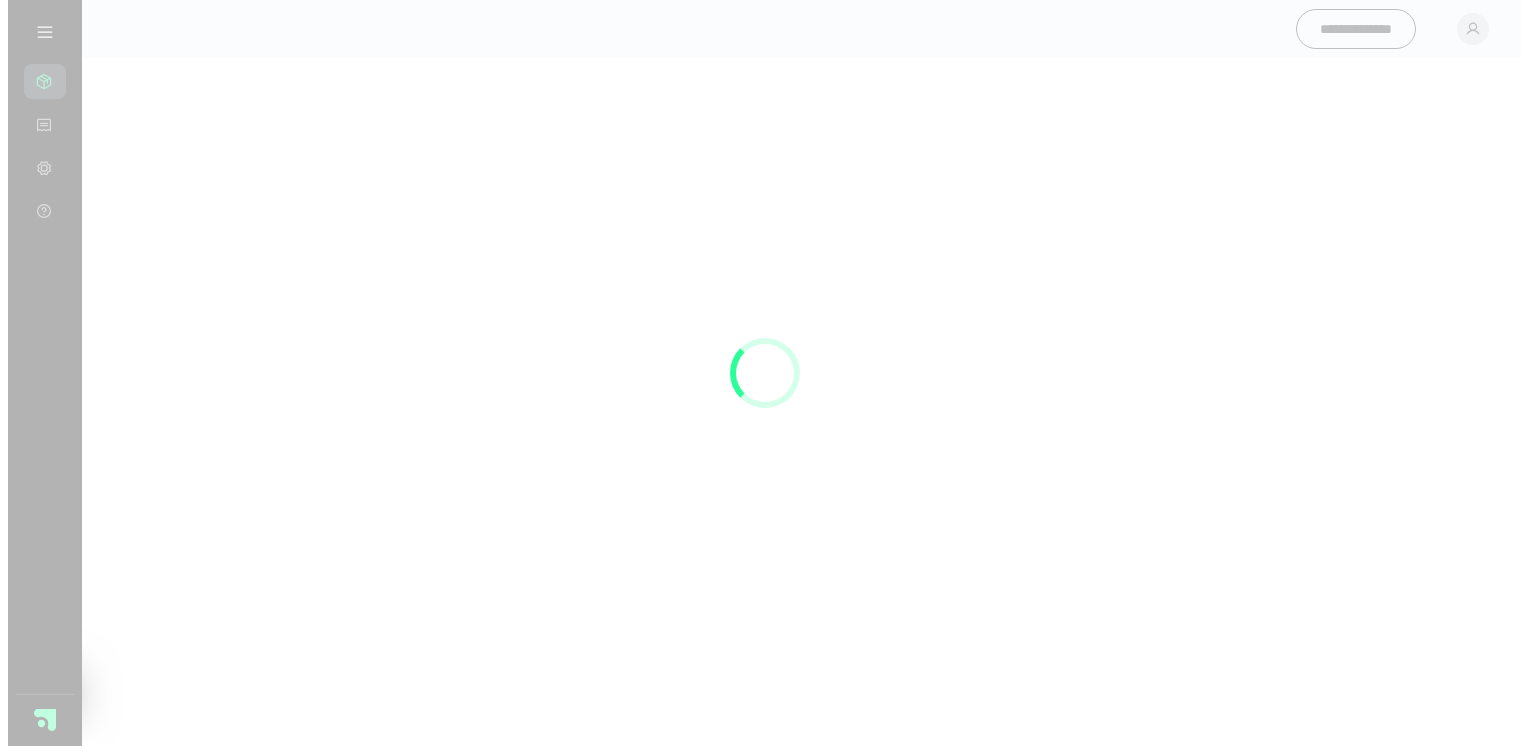 scroll, scrollTop: 0, scrollLeft: 0, axis: both 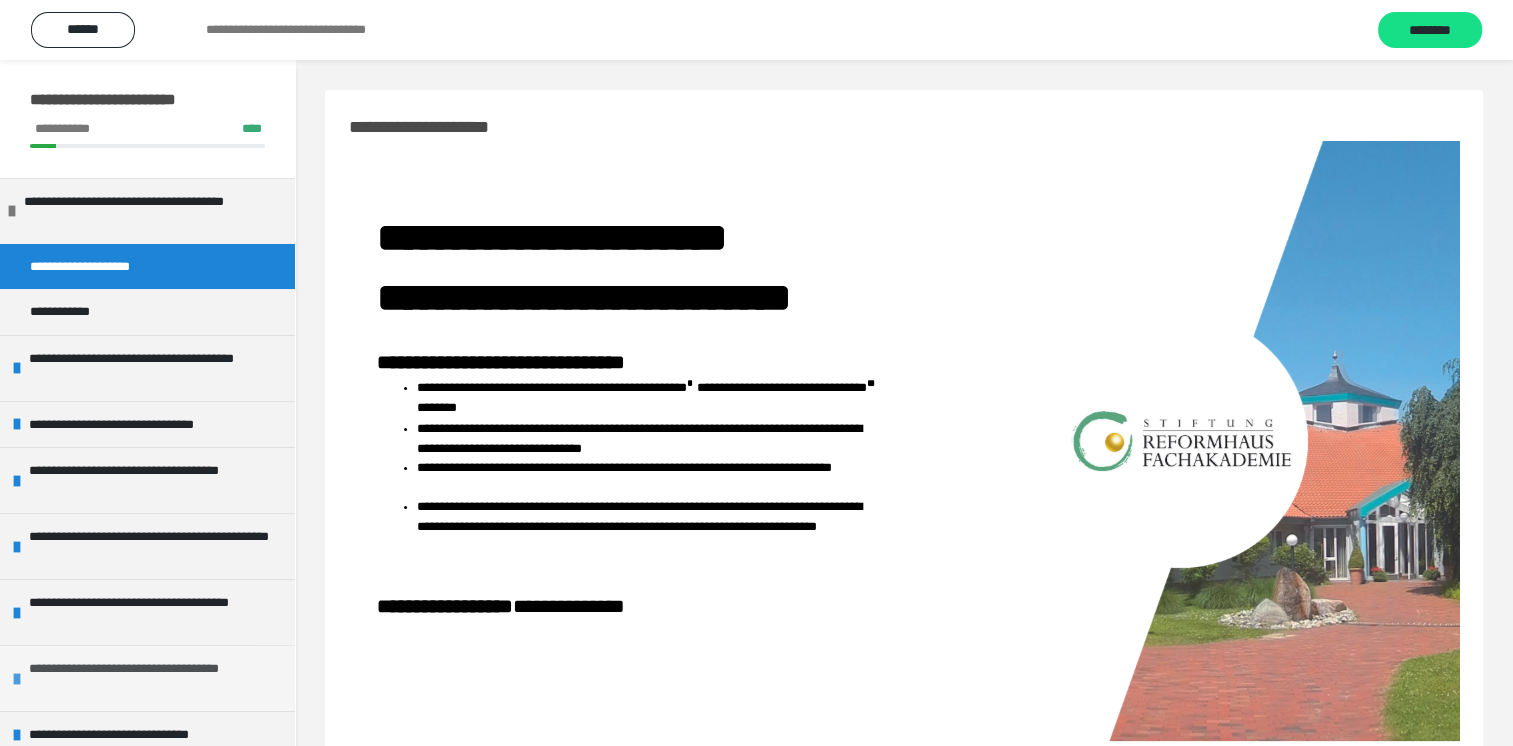 click on "**********" at bounding box center [149, 678] 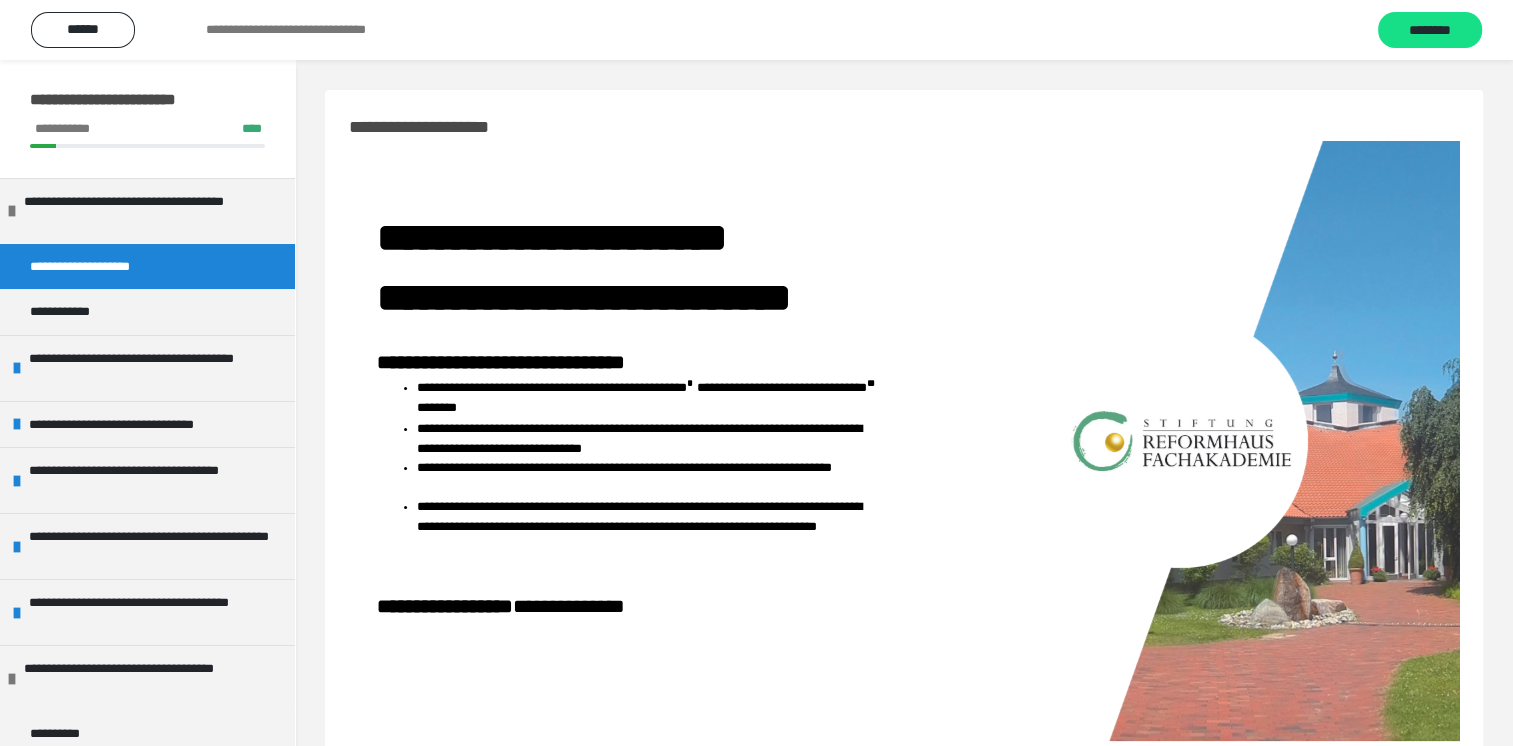 scroll, scrollTop: 495, scrollLeft: 0, axis: vertical 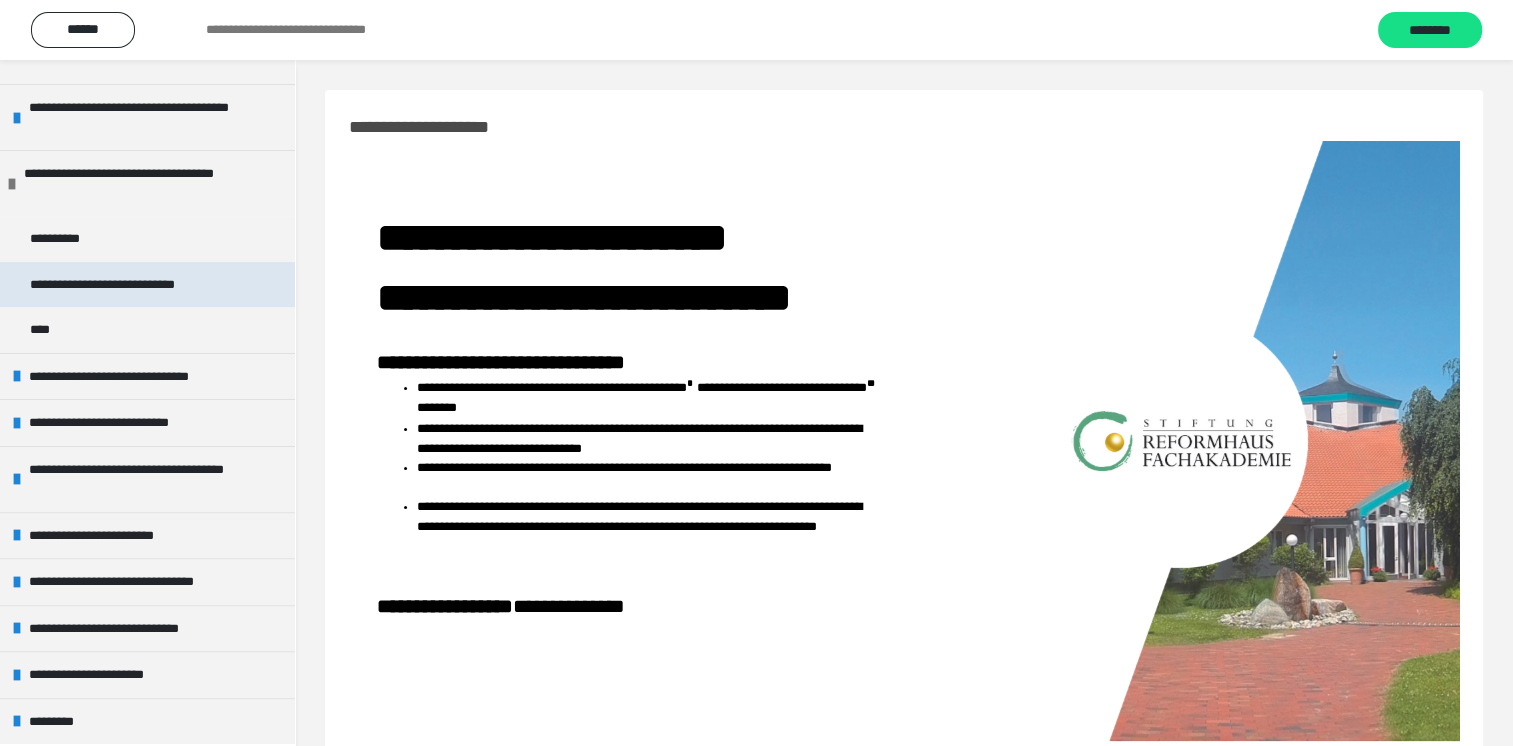 click on "**********" at bounding box center (126, 285) 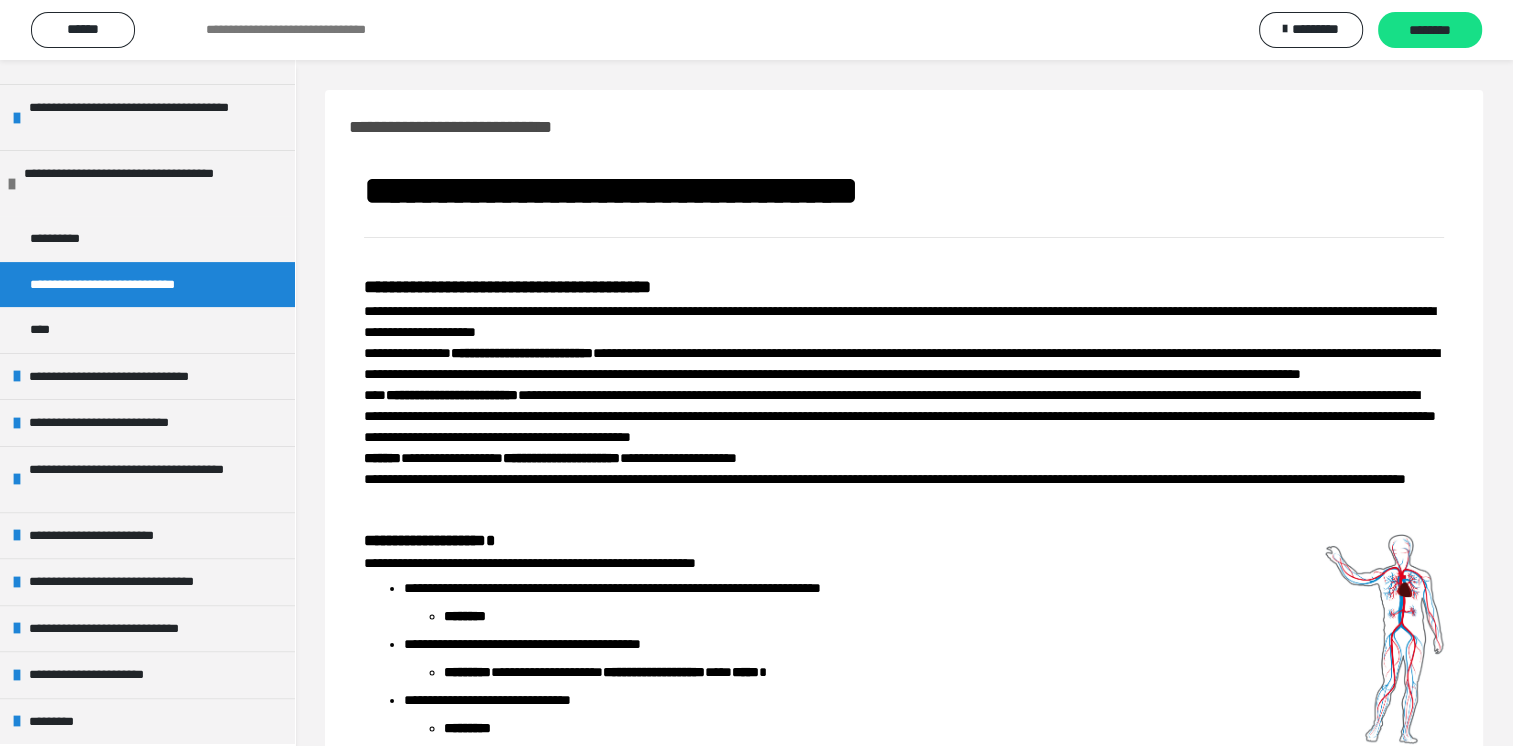 click on "**********" at bounding box center (126, 285) 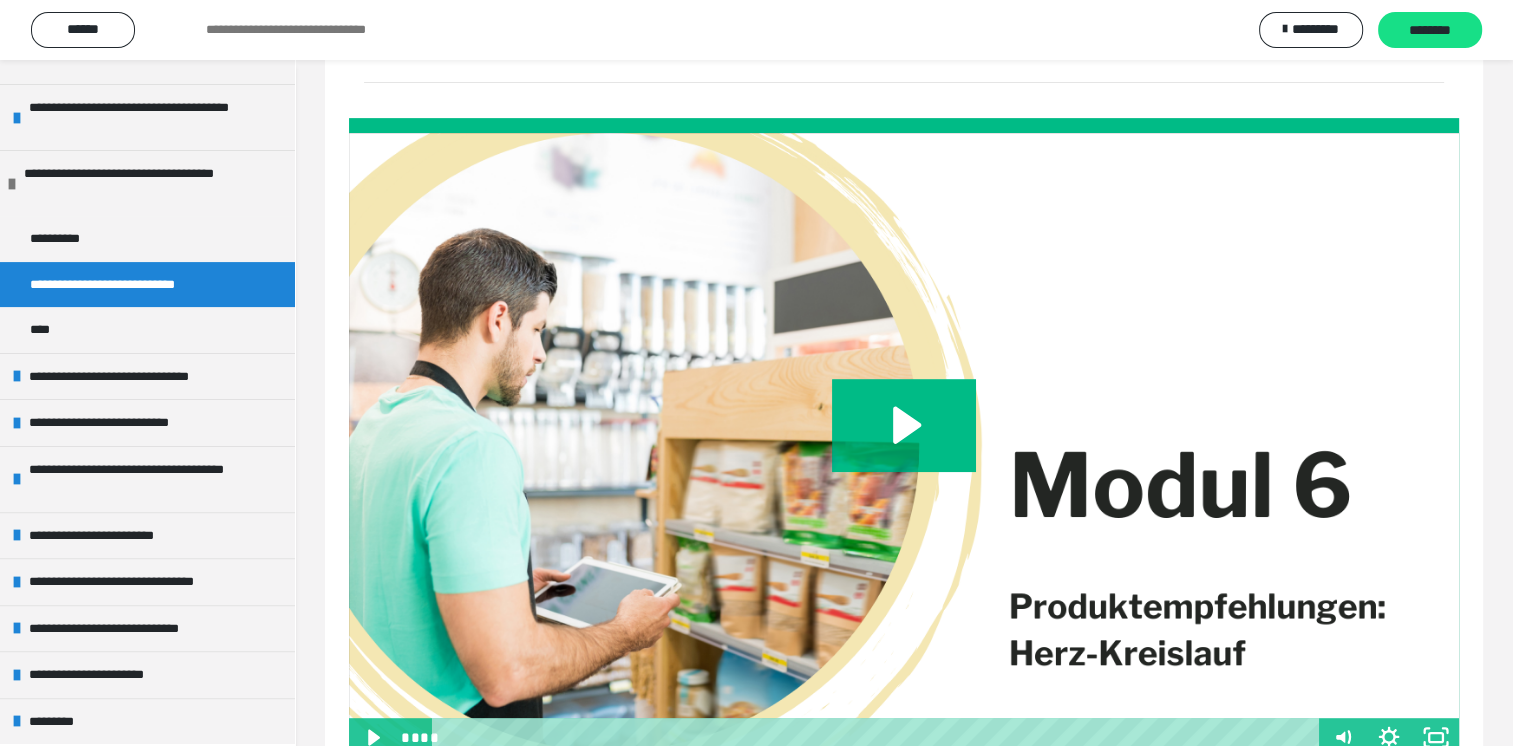 scroll, scrollTop: 760, scrollLeft: 0, axis: vertical 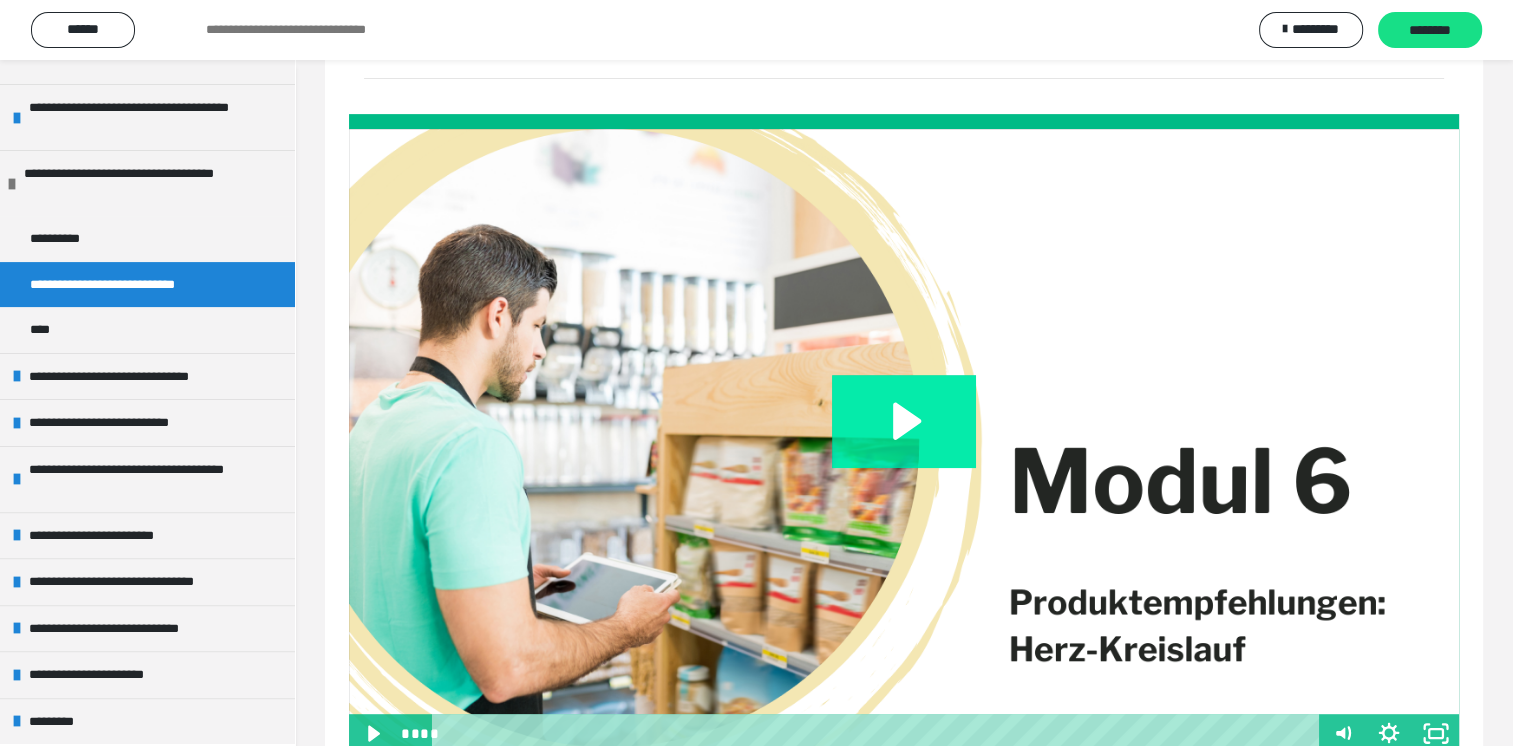 click 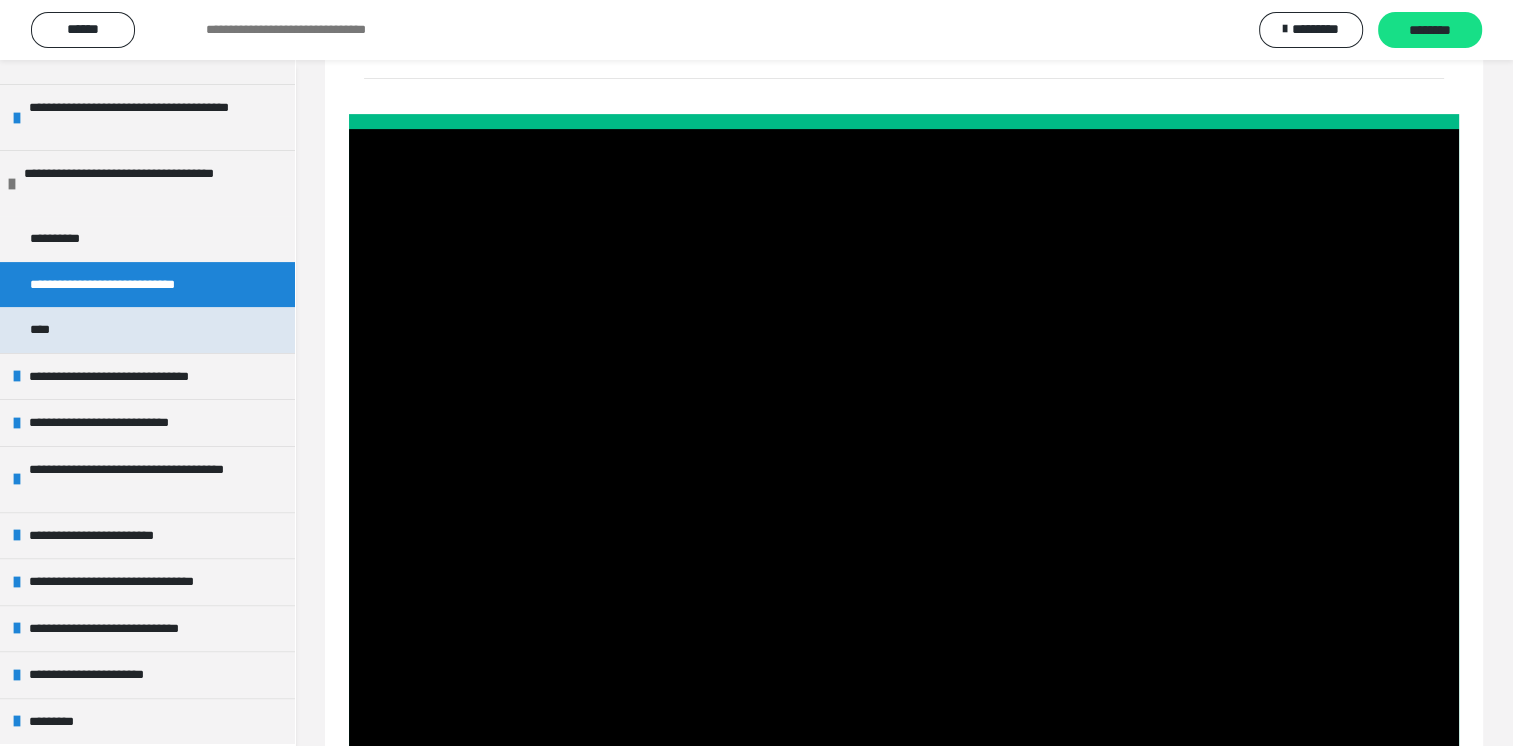 click on "****" at bounding box center (45, 330) 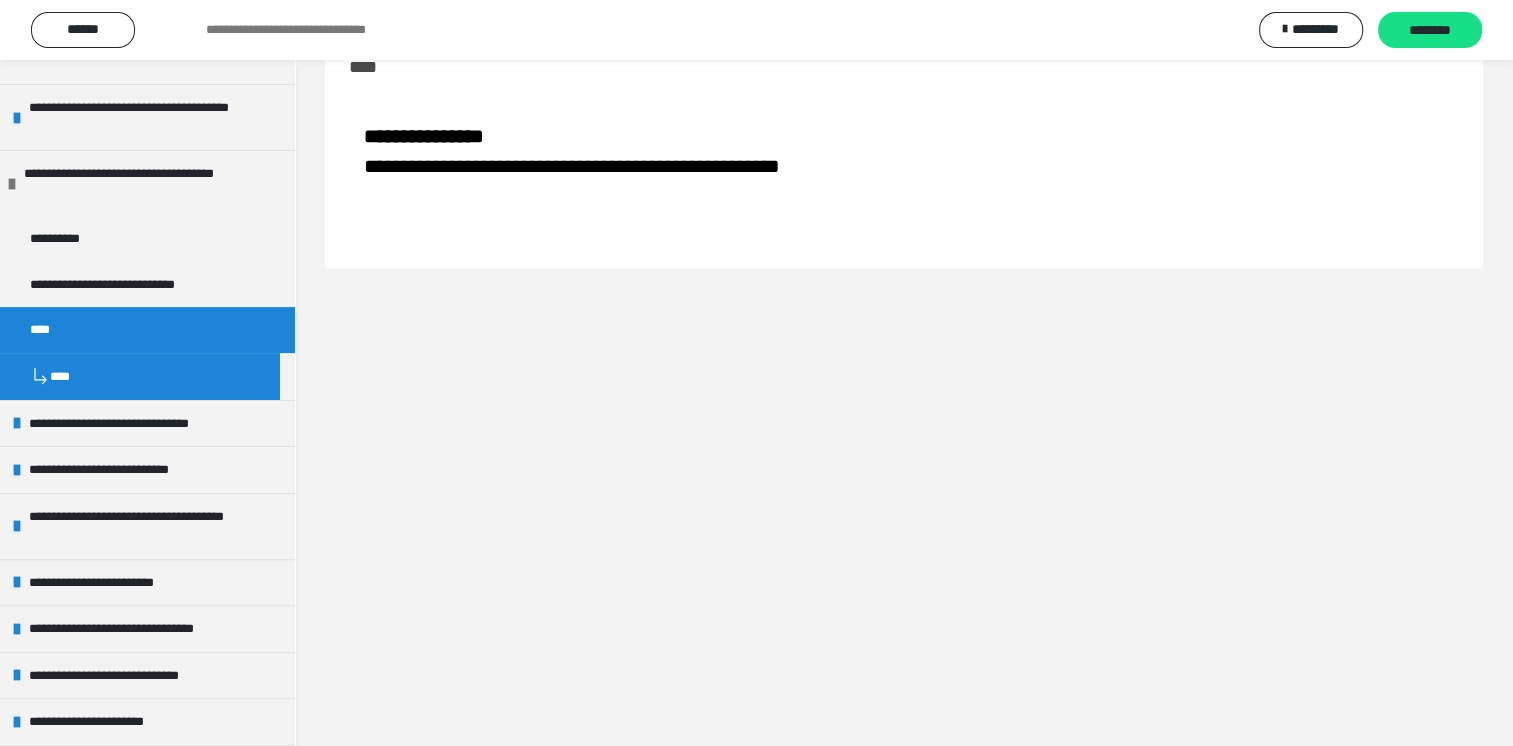 scroll, scrollTop: 60, scrollLeft: 0, axis: vertical 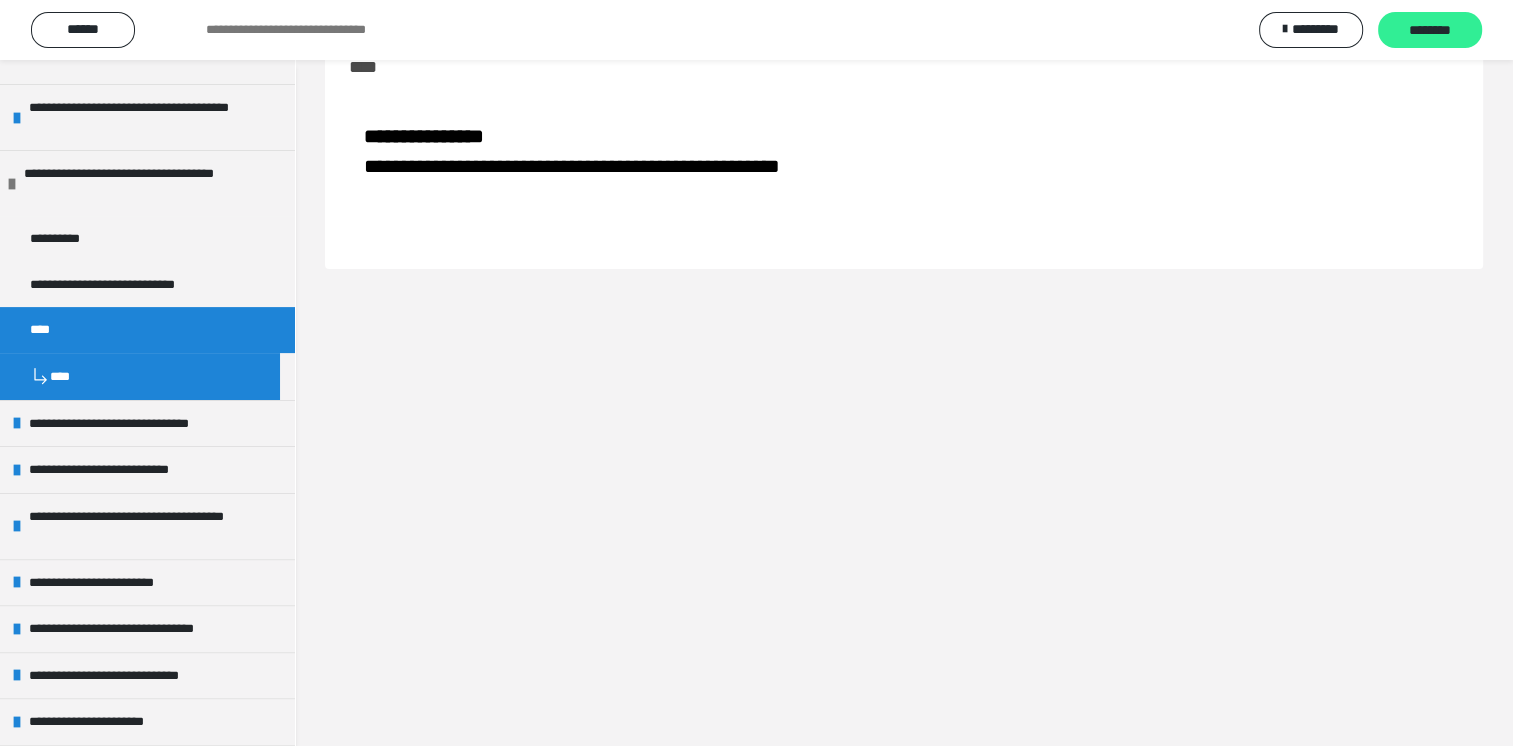 click on "********" at bounding box center [1430, 30] 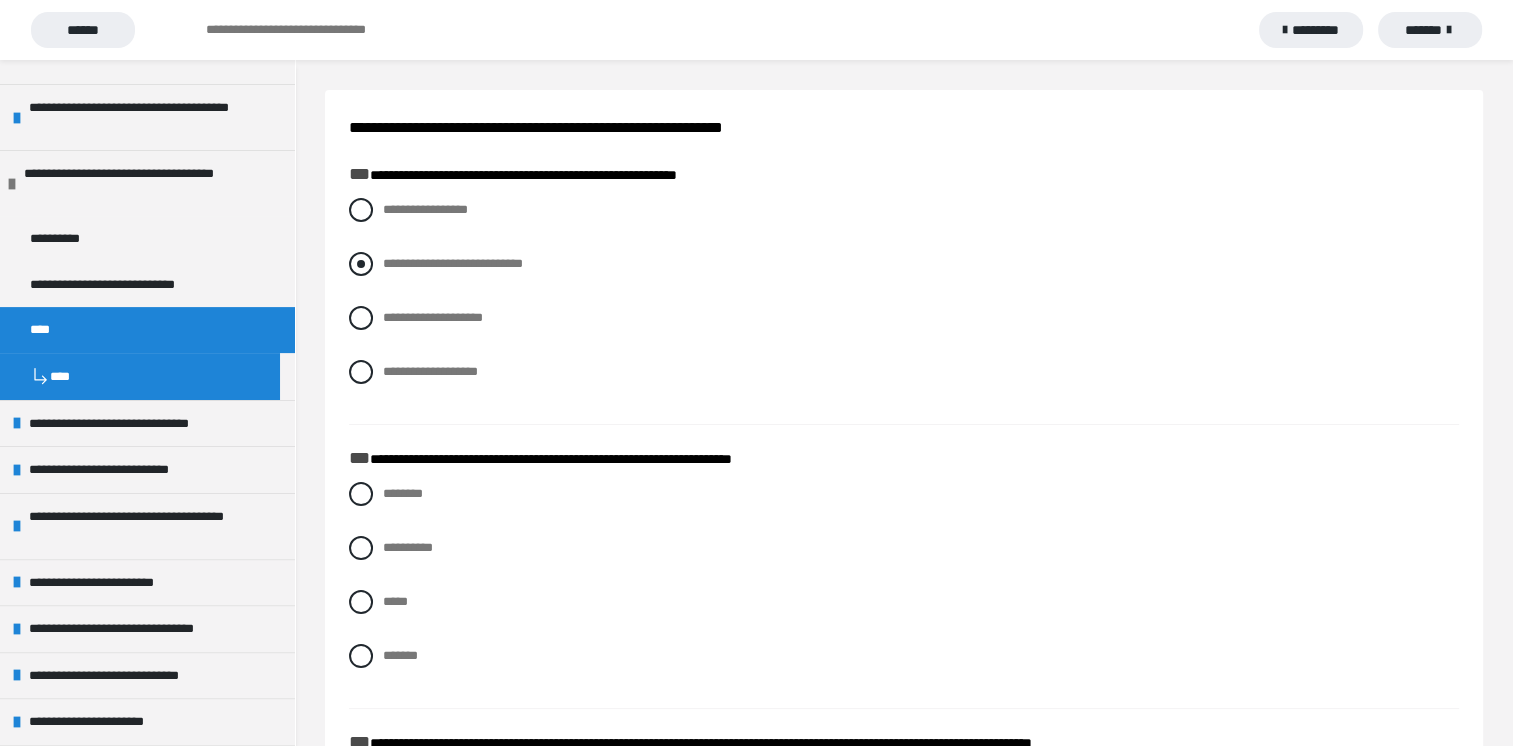 click at bounding box center [361, 264] 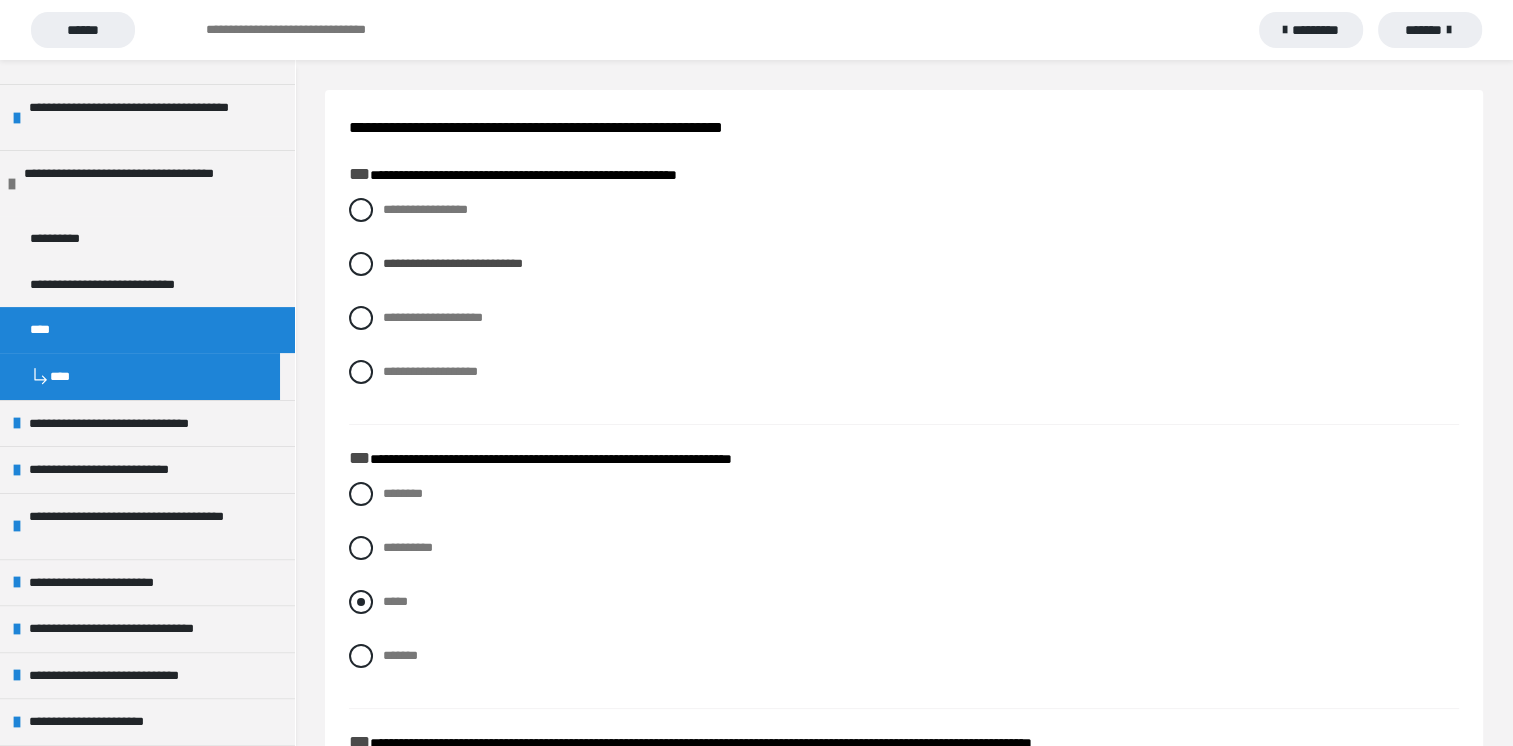 click at bounding box center (361, 602) 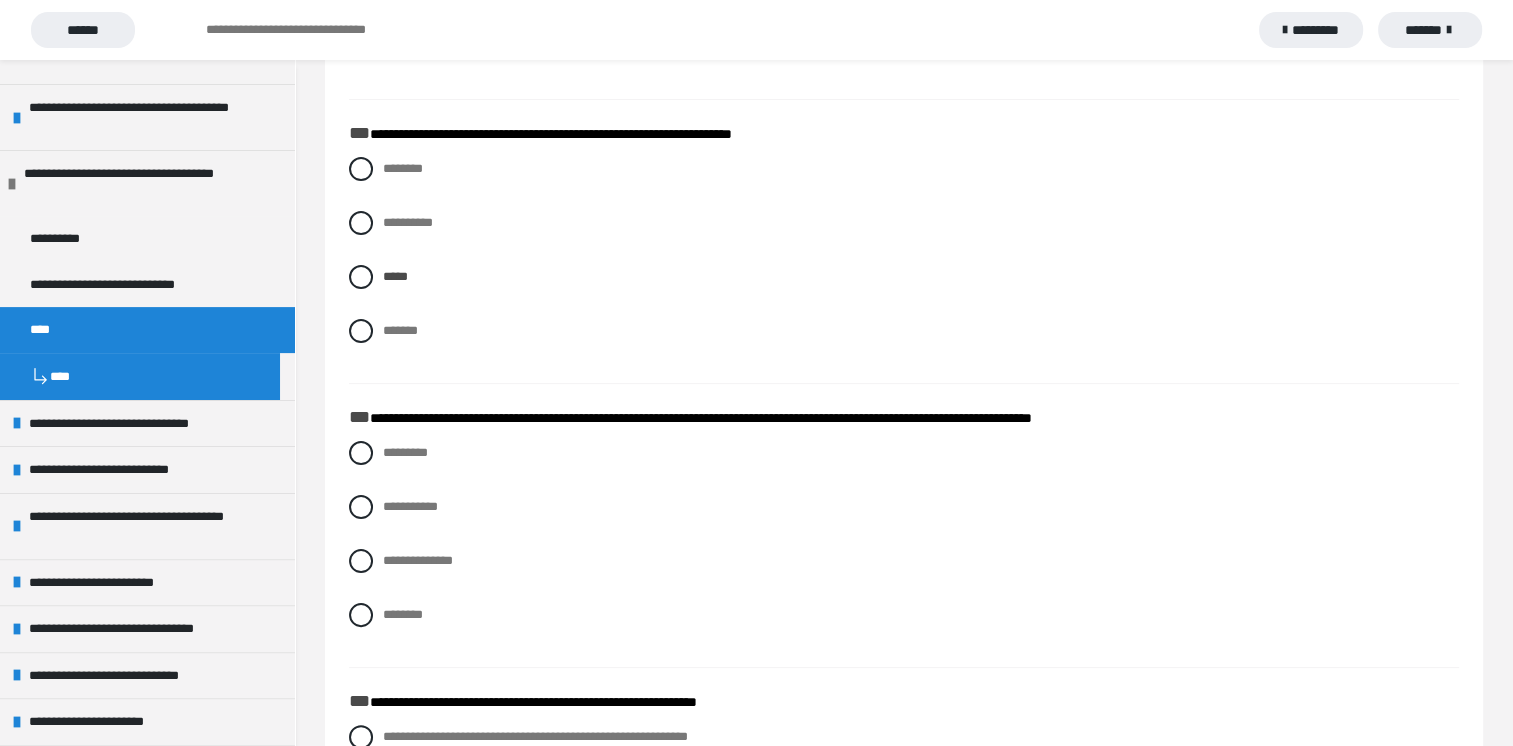 scroll, scrollTop: 333, scrollLeft: 0, axis: vertical 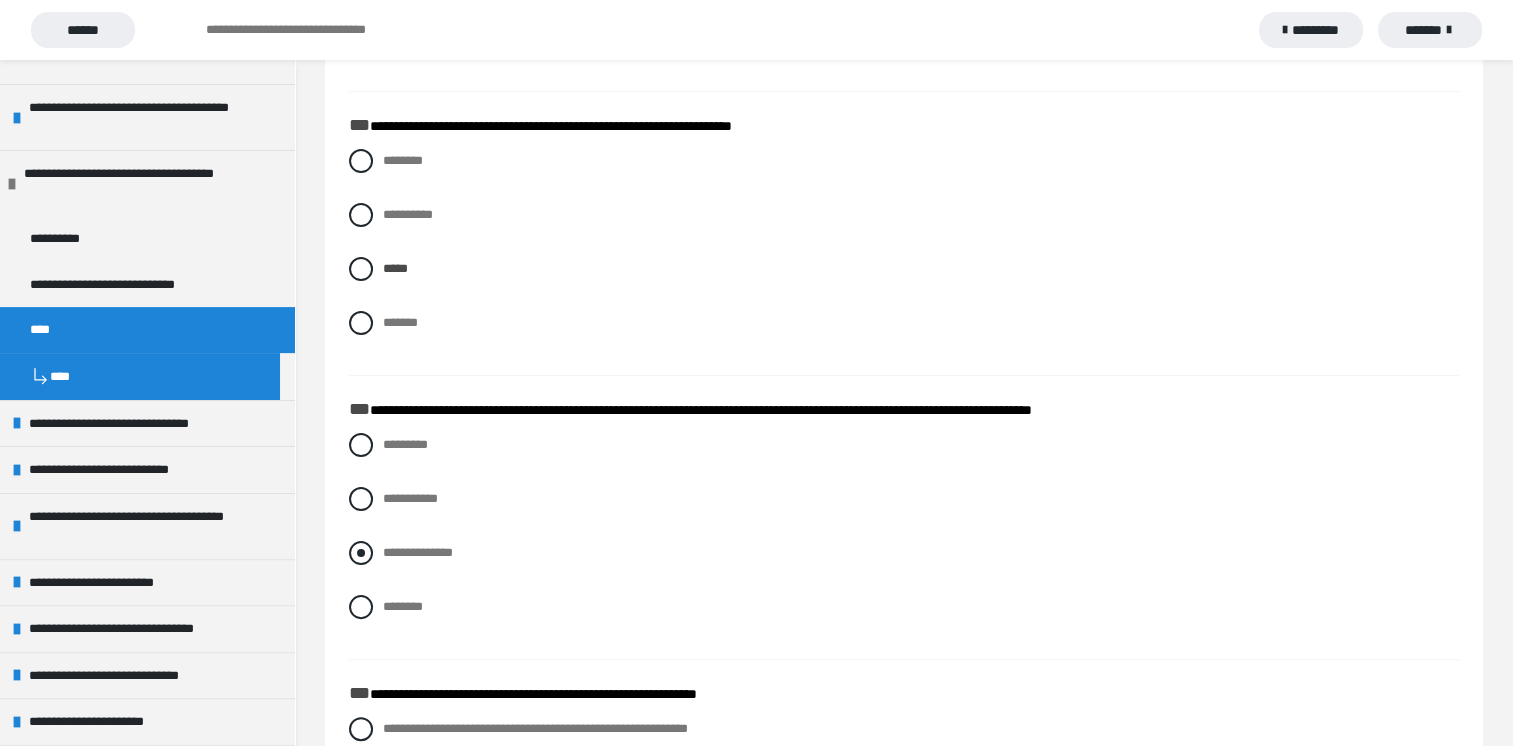click on "**********" at bounding box center [418, 552] 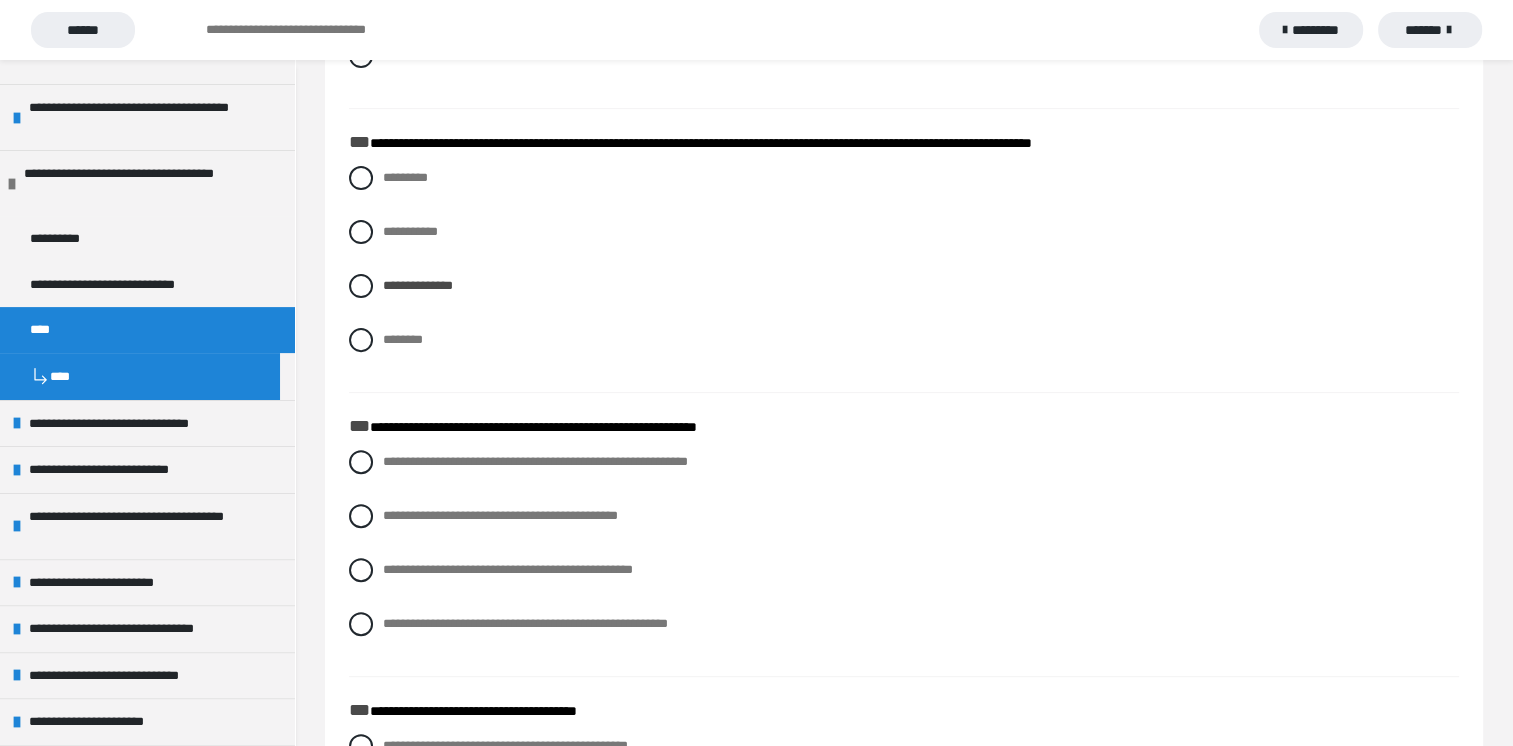 scroll, scrollTop: 612, scrollLeft: 0, axis: vertical 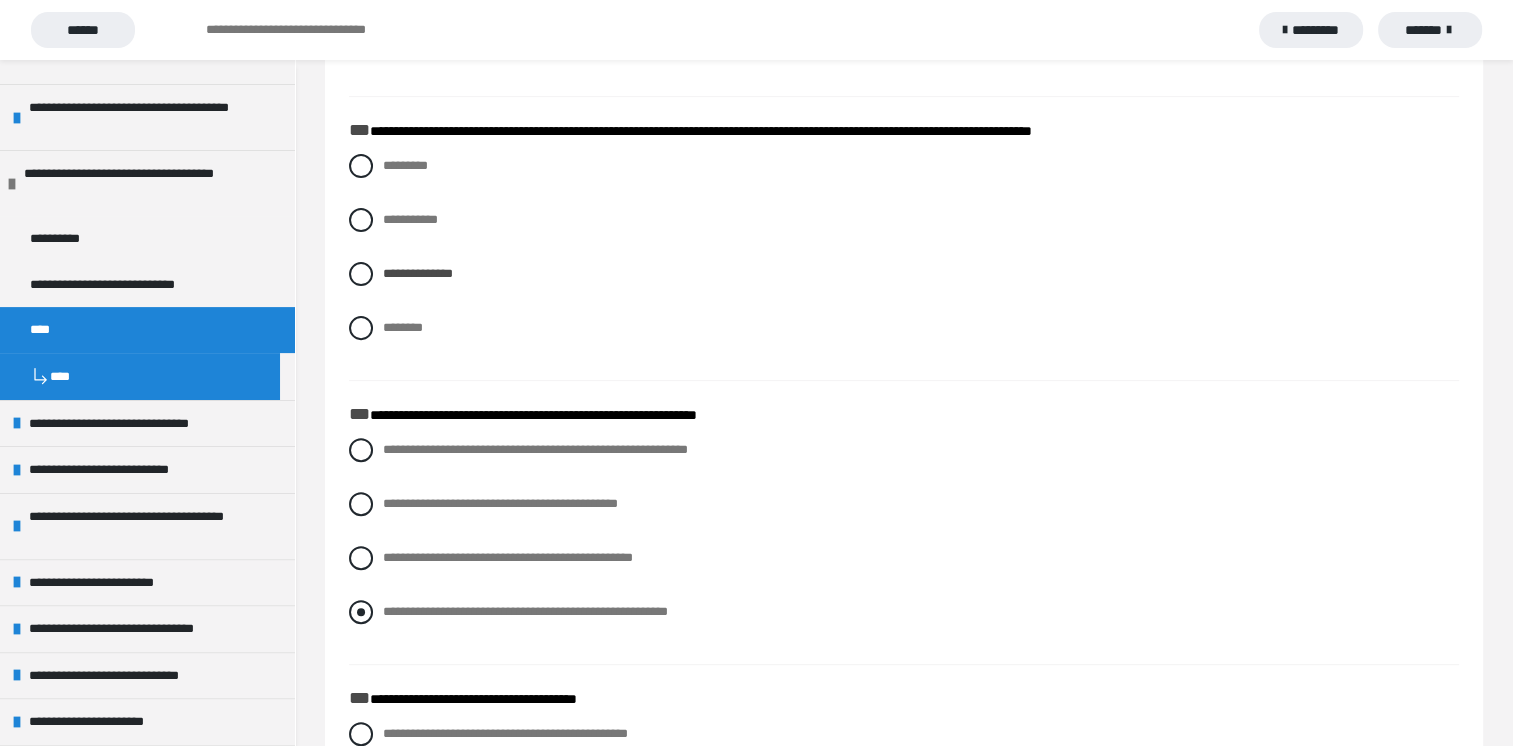 click on "**********" at bounding box center [525, 611] 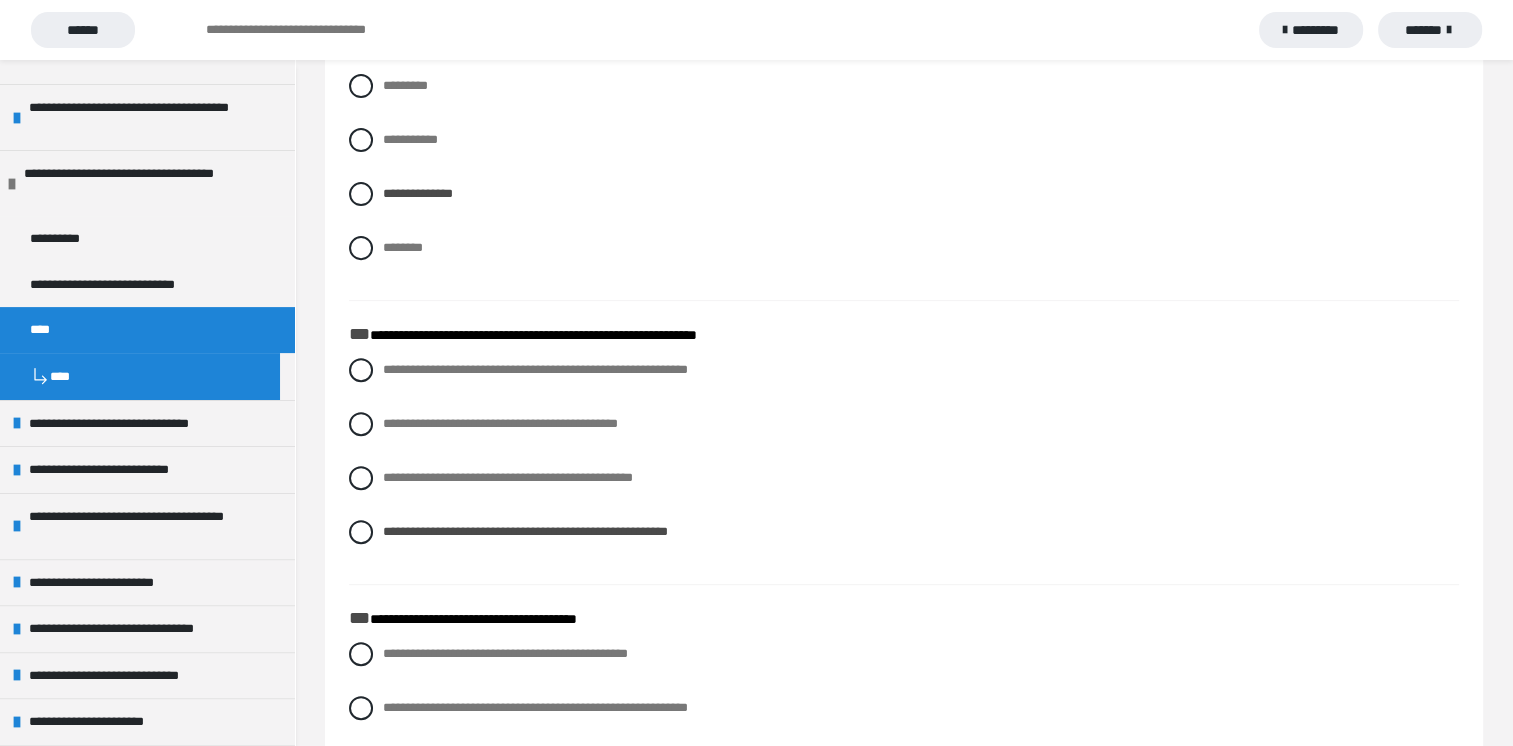 scroll, scrollTop: 732, scrollLeft: 0, axis: vertical 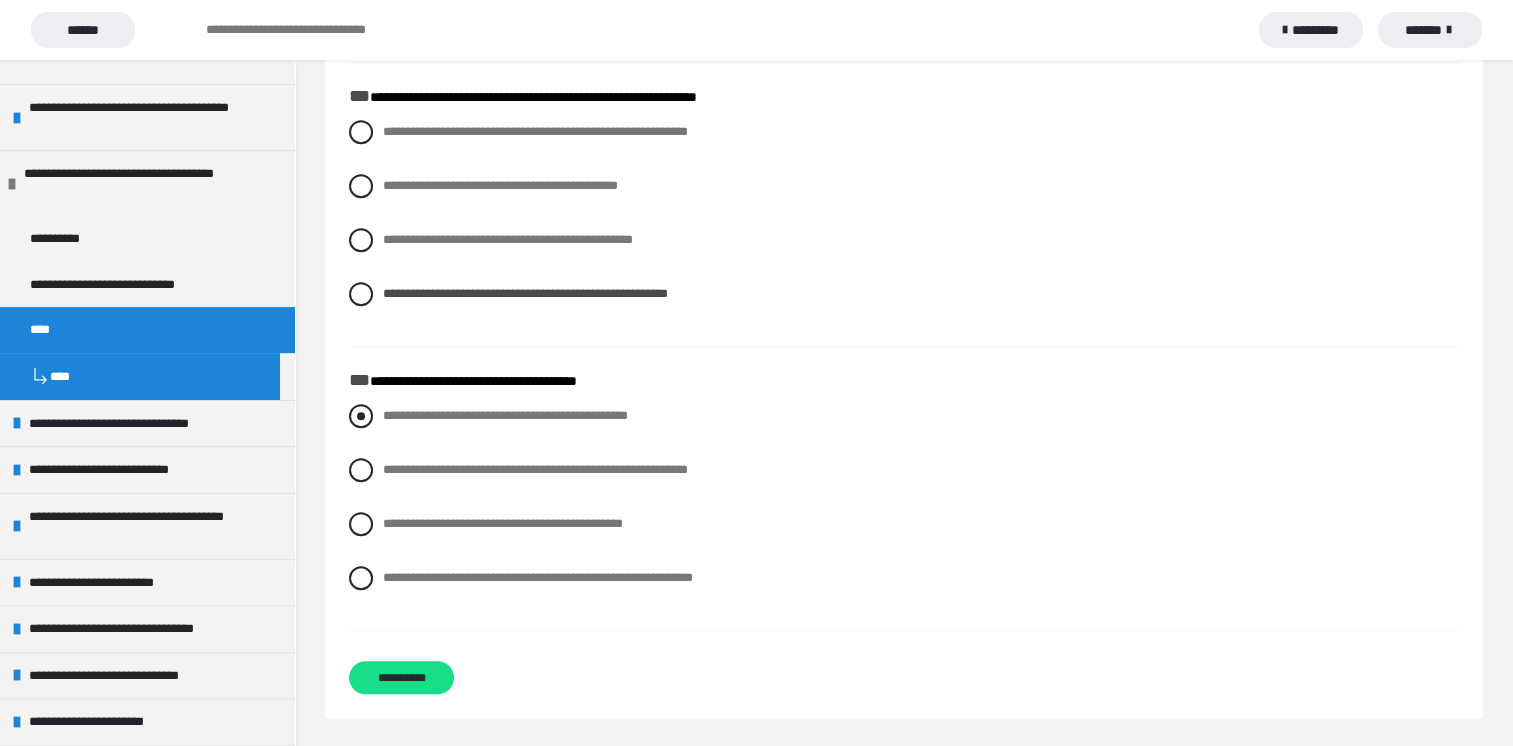 click at bounding box center (361, 416) 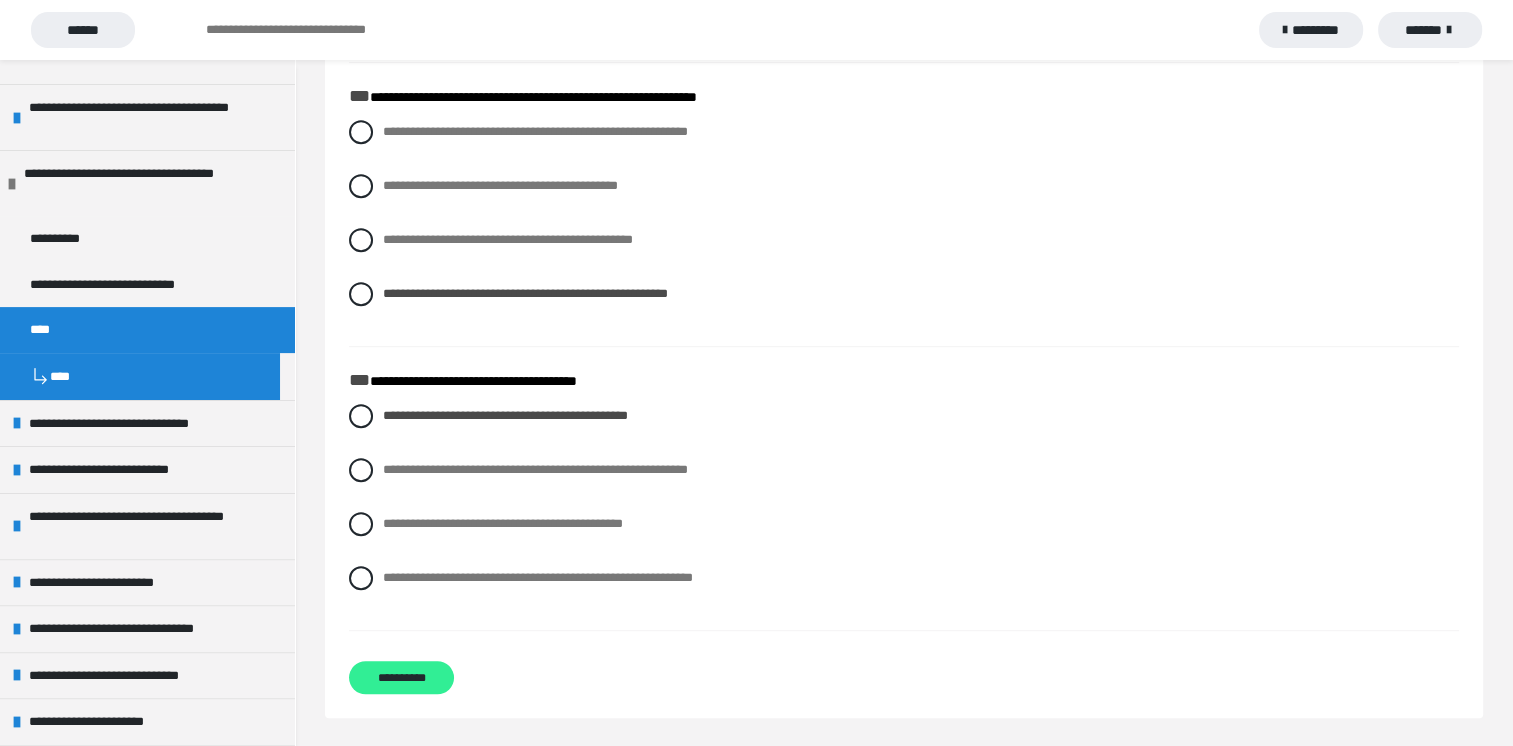 click on "**********" at bounding box center [401, 677] 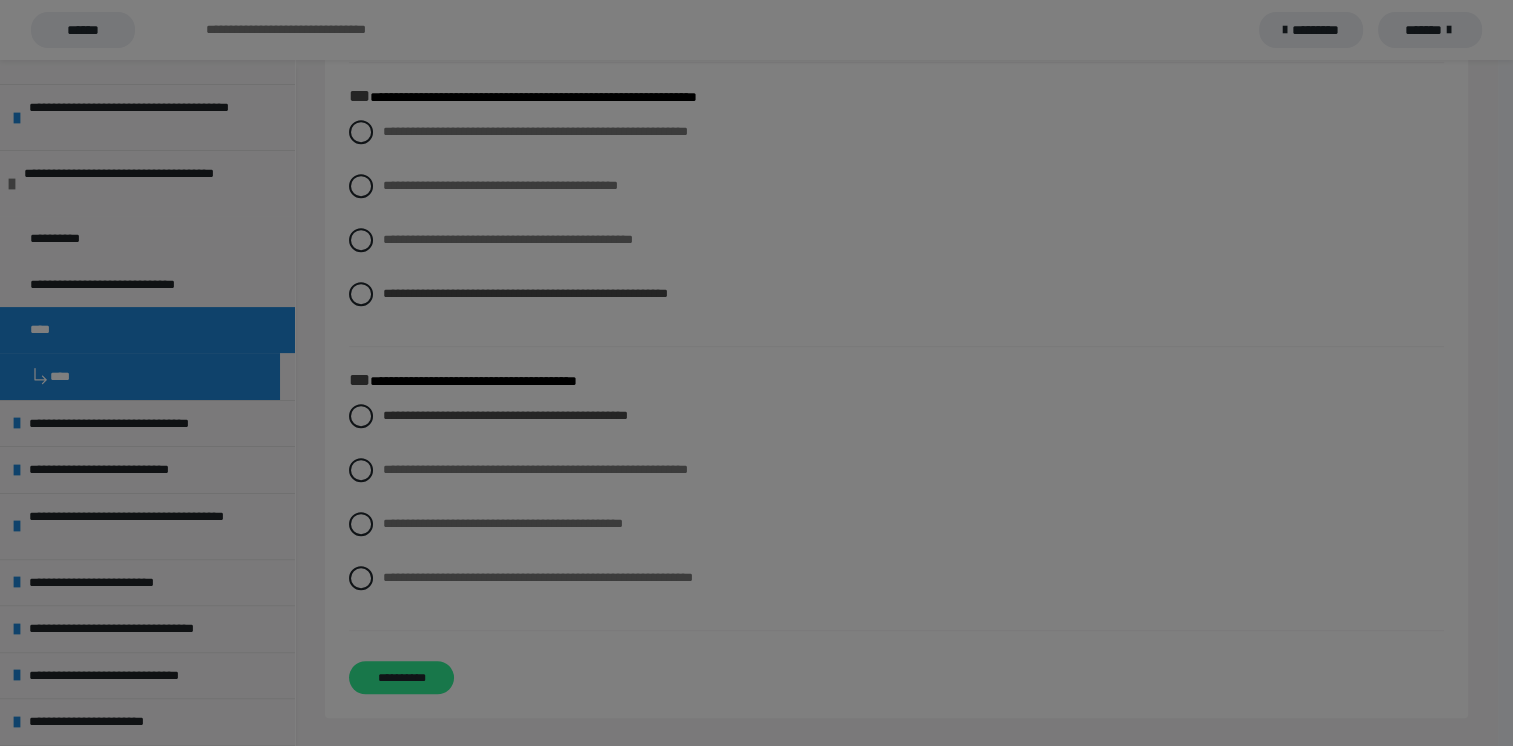 scroll, scrollTop: 60, scrollLeft: 0, axis: vertical 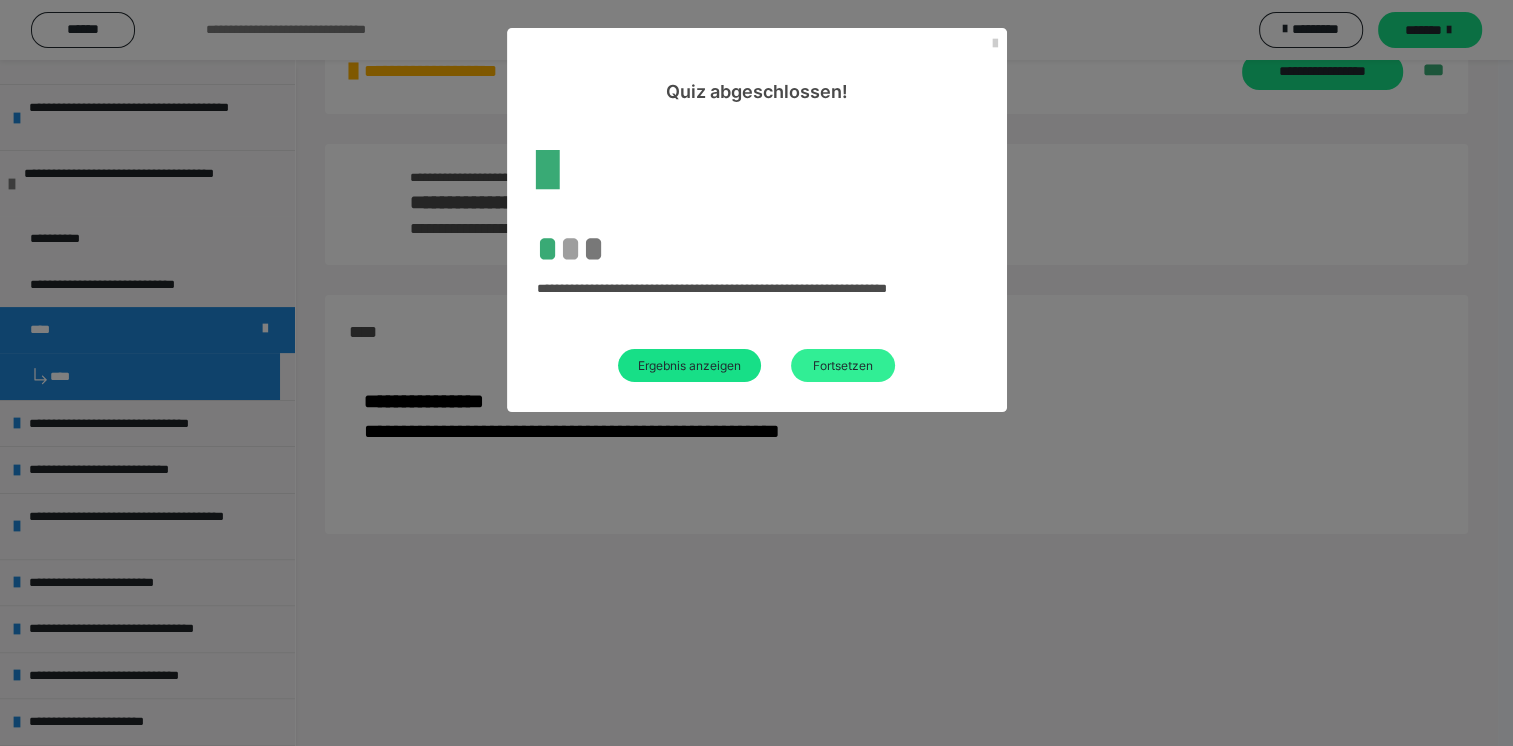 click on "Fortsetzen" at bounding box center [843, 365] 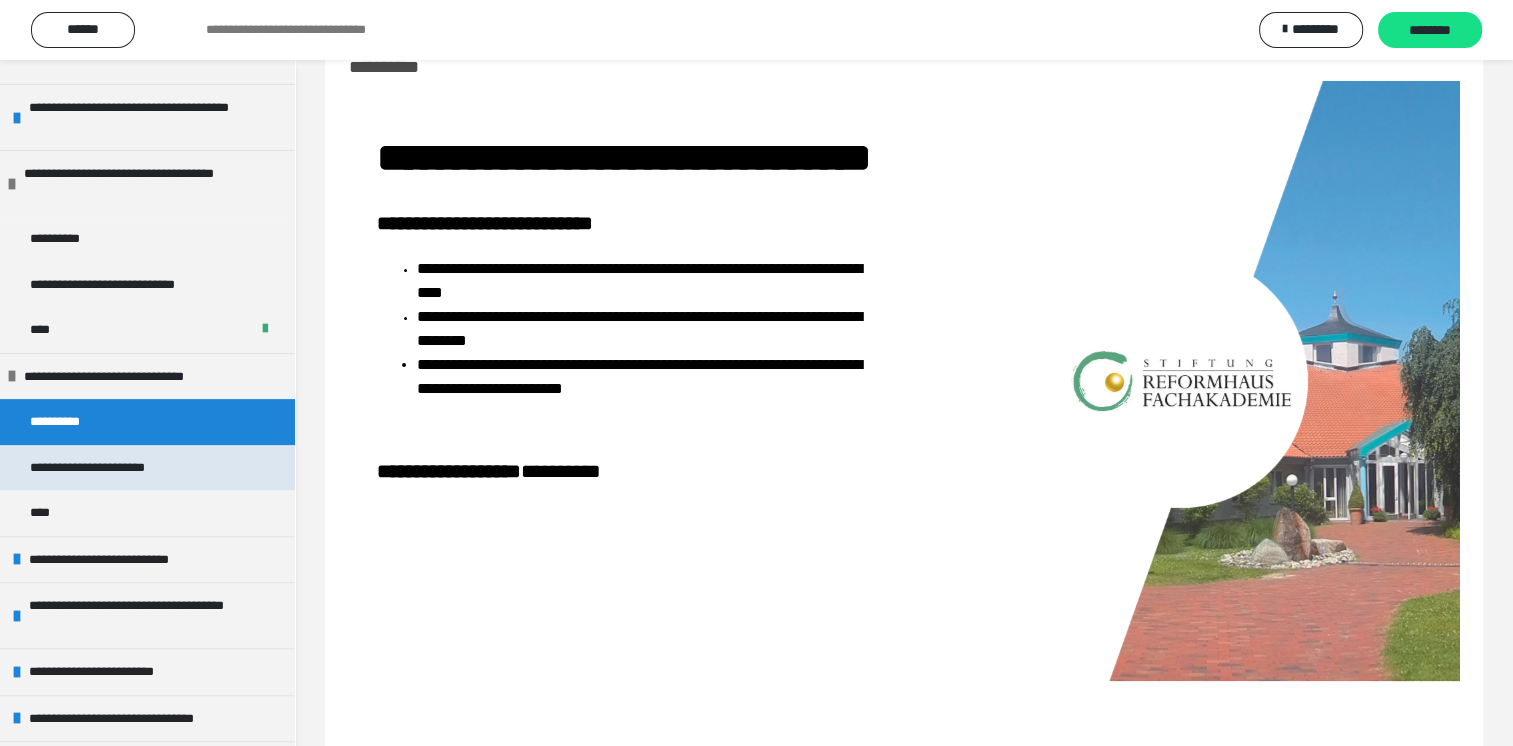 click on "**********" at bounding box center [123, 468] 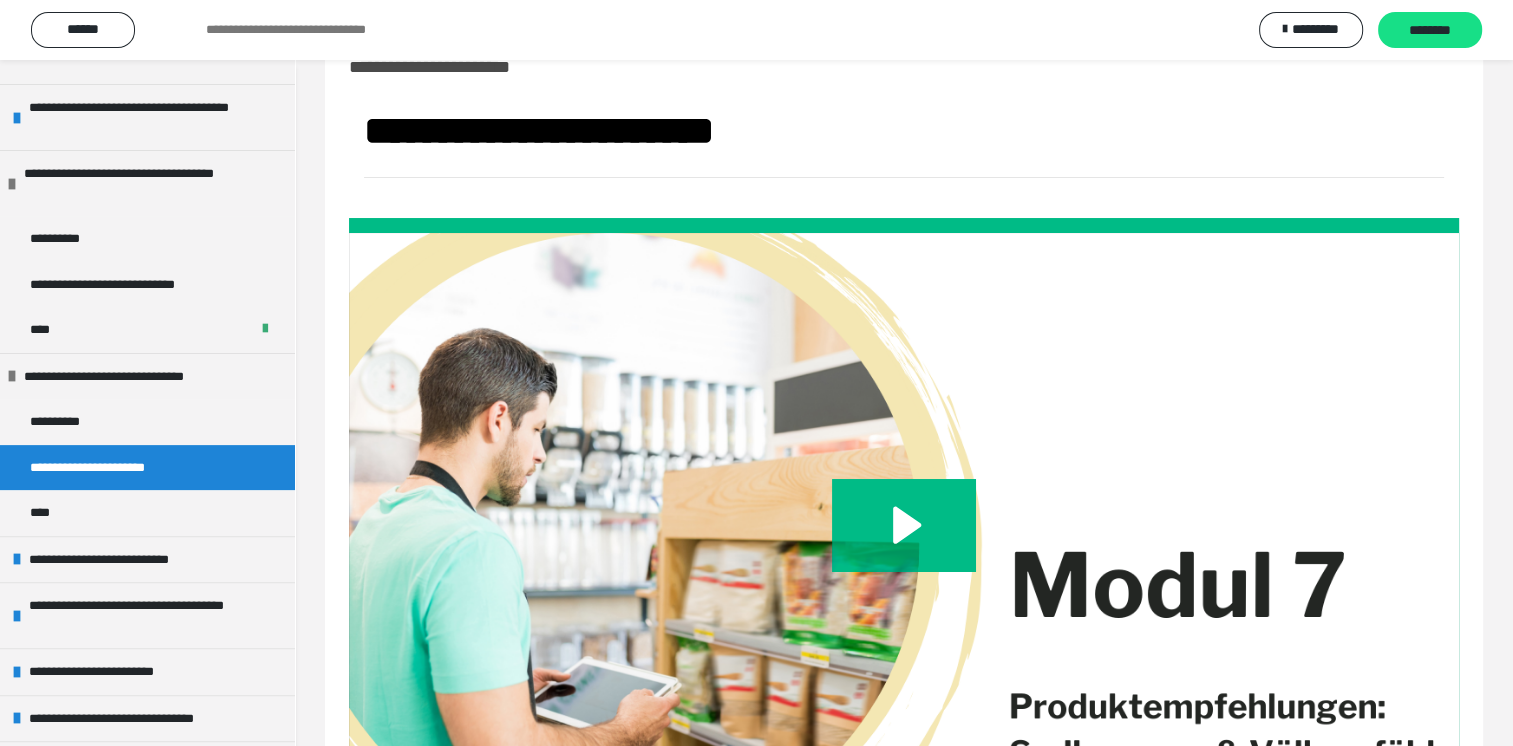 click on "**********" at bounding box center (123, 468) 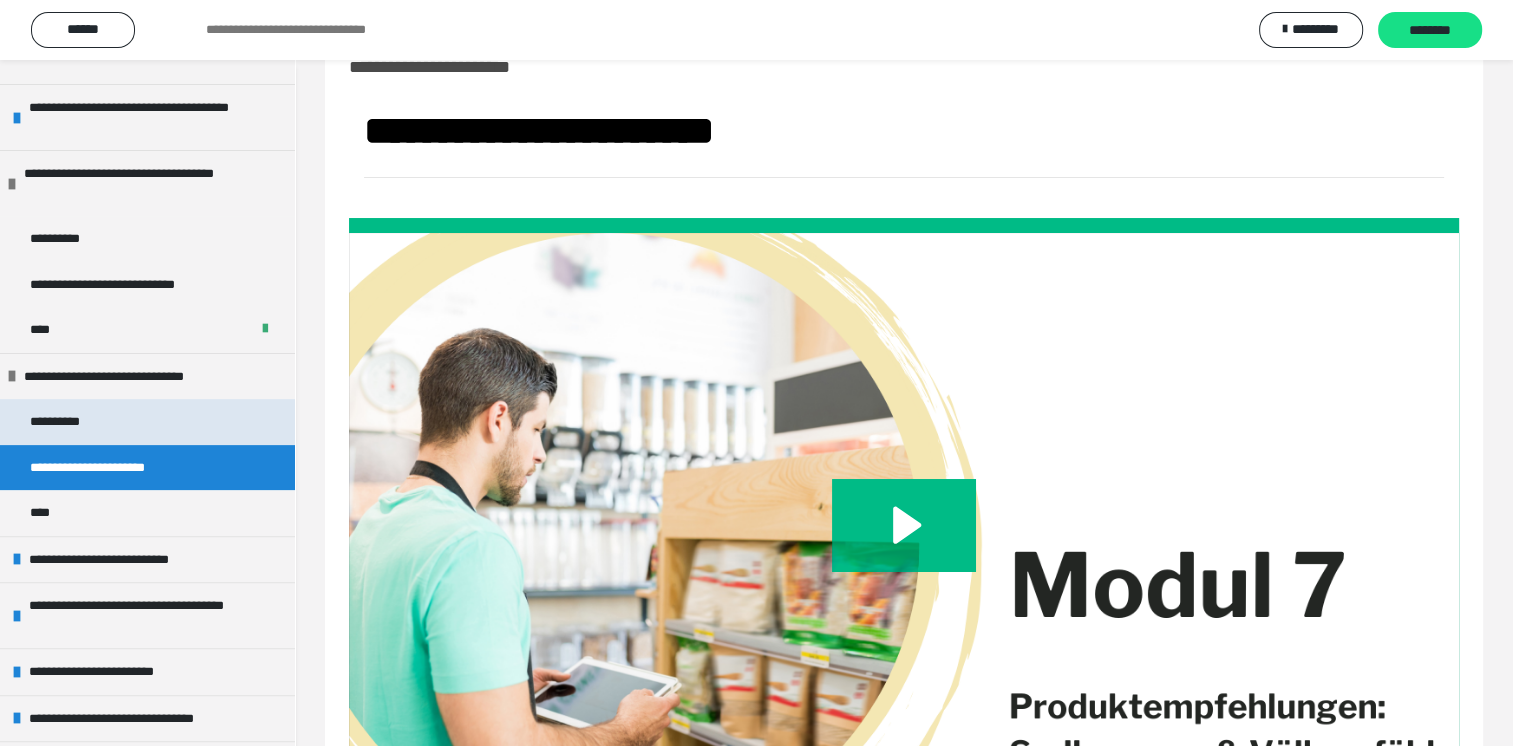 click on "**********" at bounding box center [67, 422] 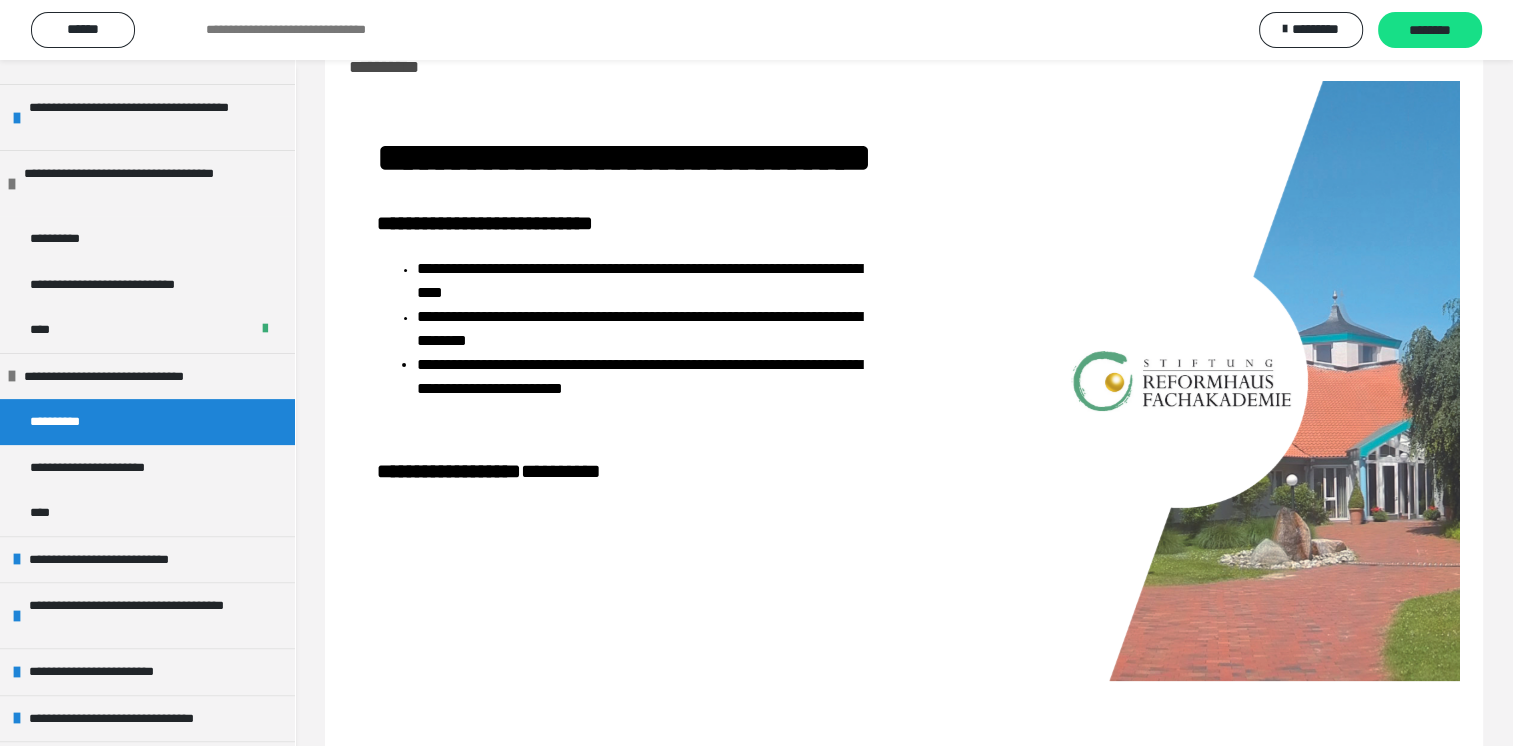 scroll, scrollTop: 92, scrollLeft: 0, axis: vertical 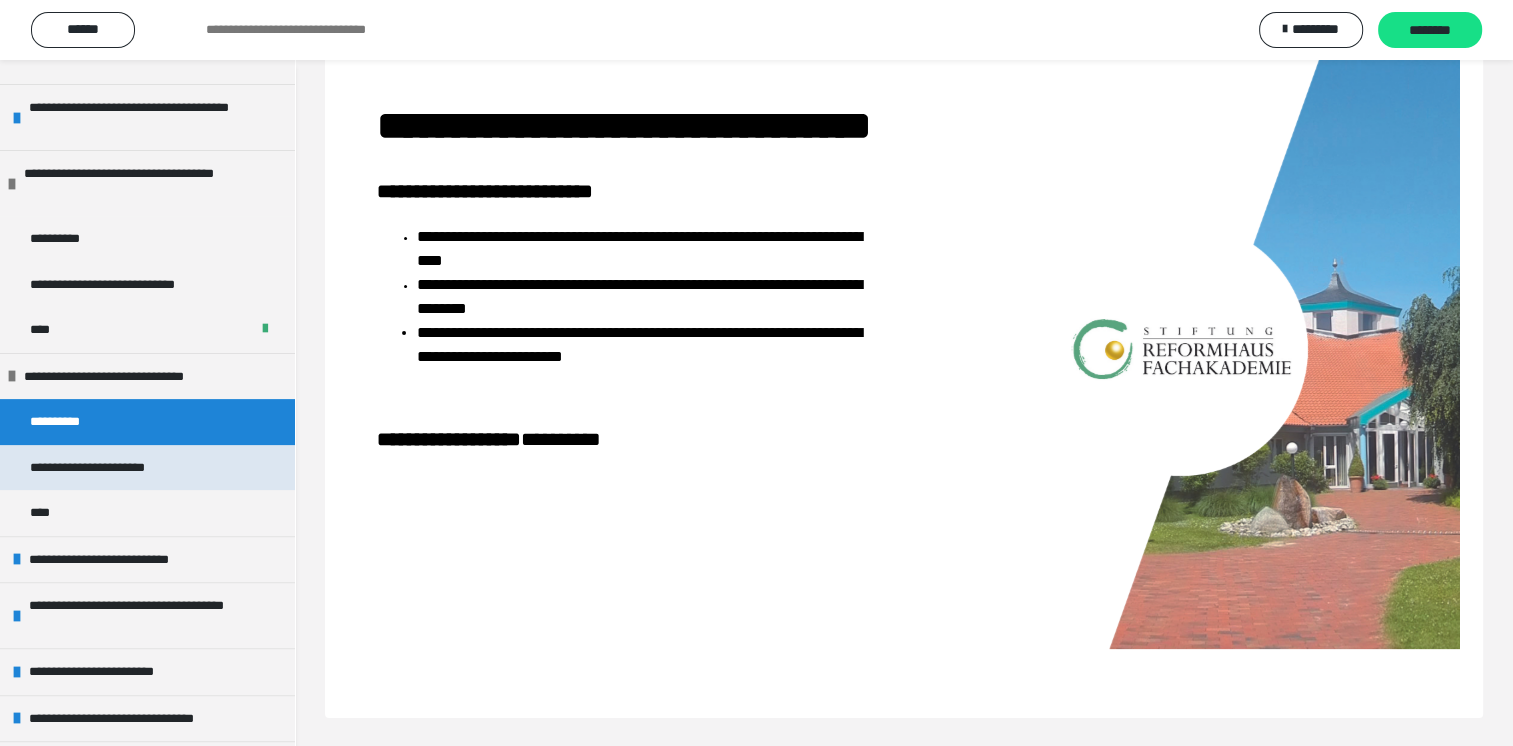click on "**********" at bounding box center [123, 468] 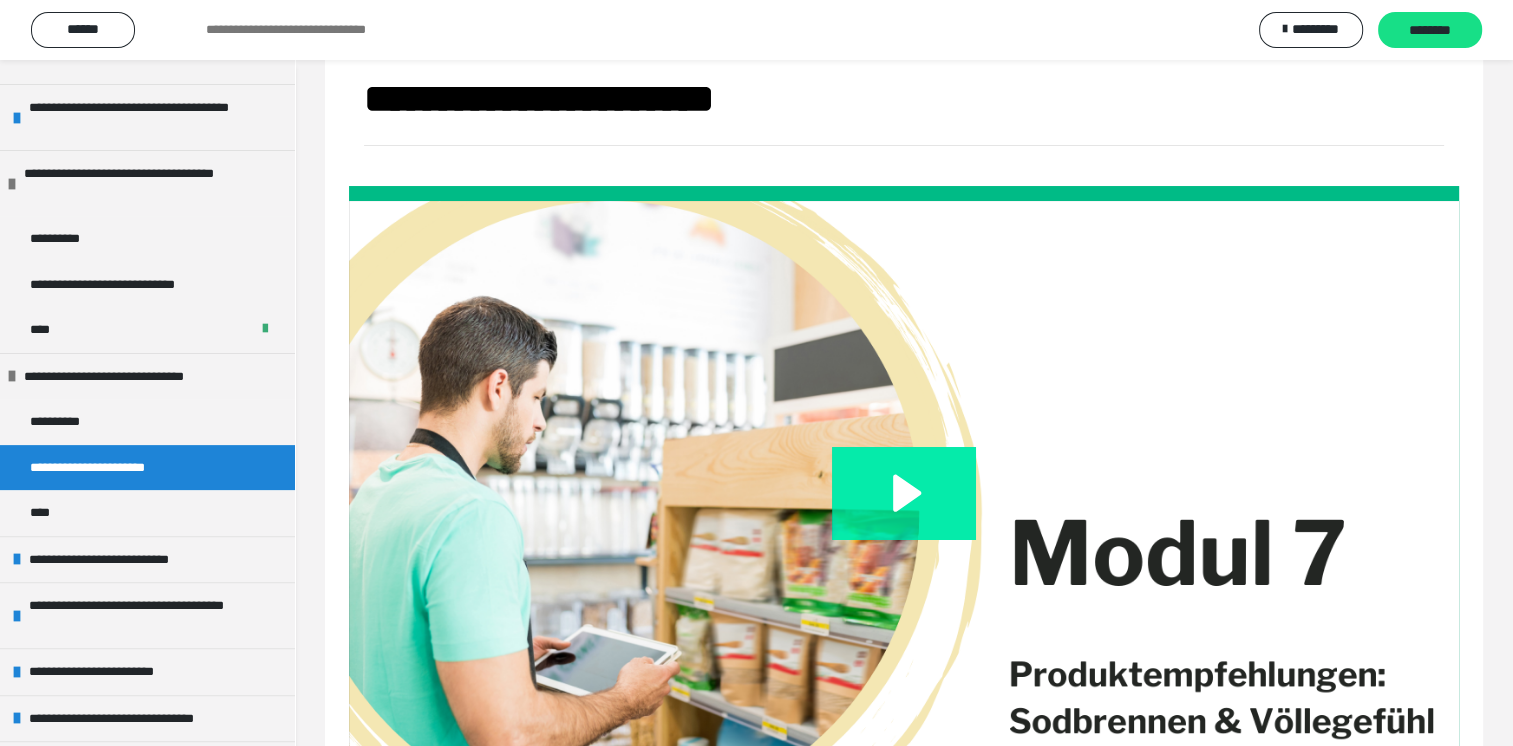 click 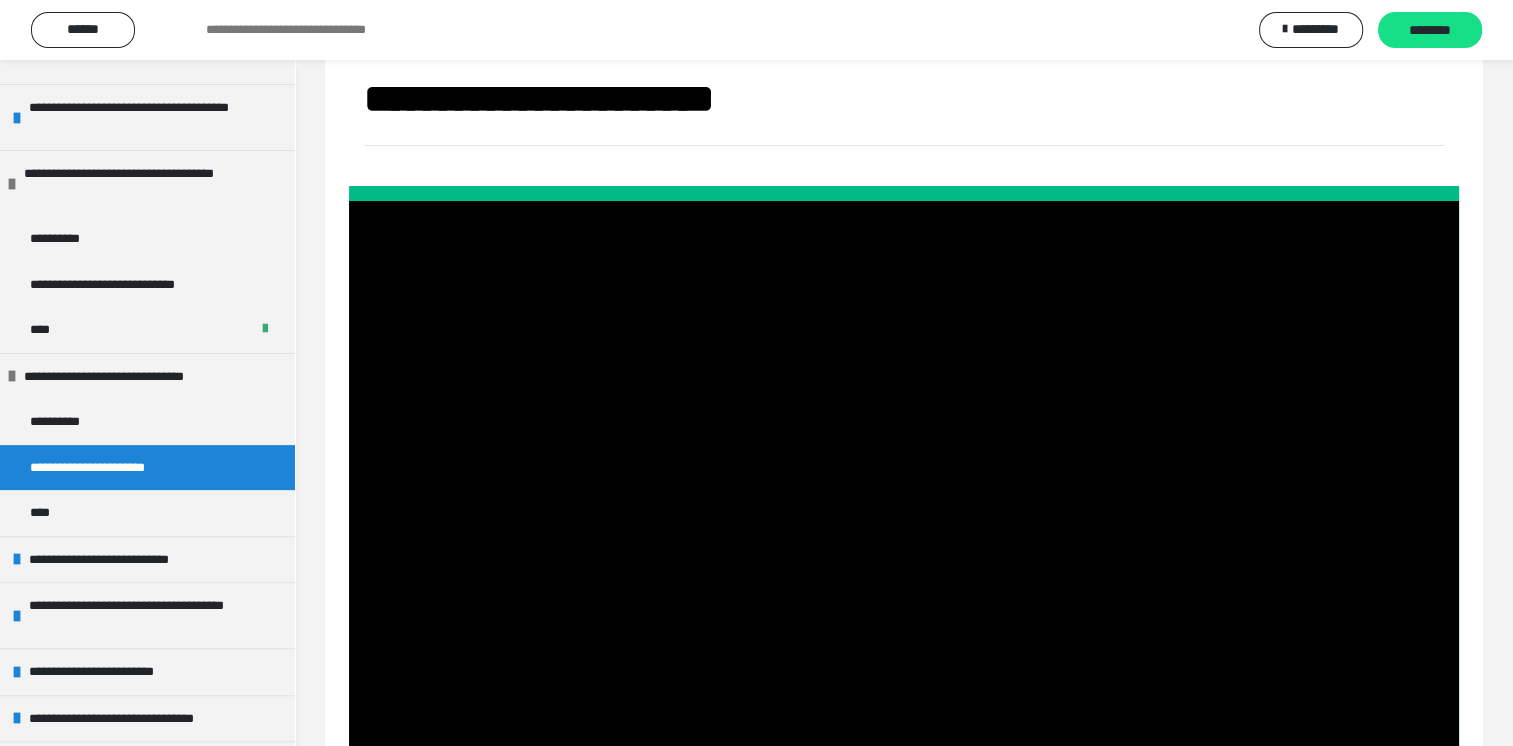 scroll, scrollTop: 745, scrollLeft: 0, axis: vertical 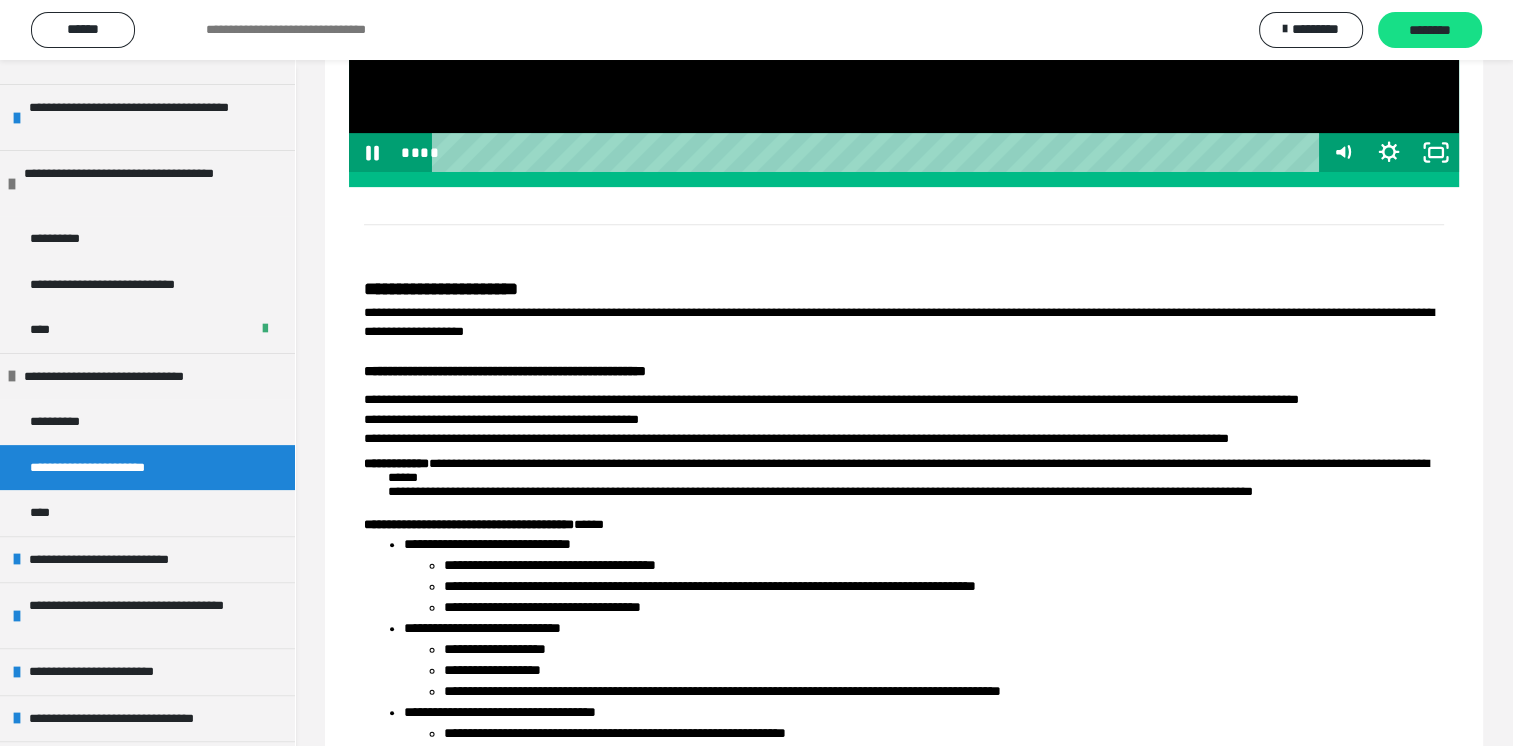 click on "**********" at bounding box center (904, 1475) 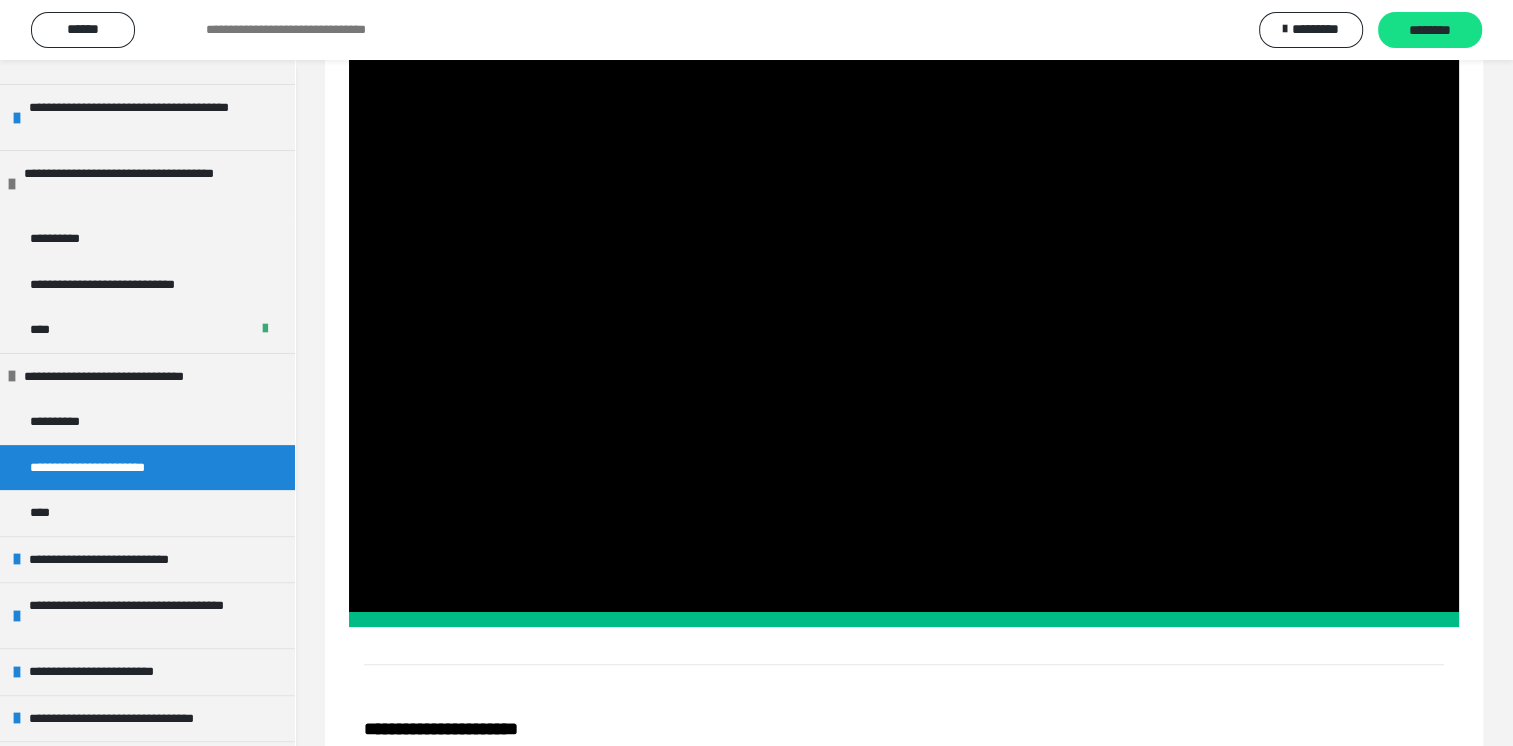 scroll, scrollTop: 252, scrollLeft: 0, axis: vertical 